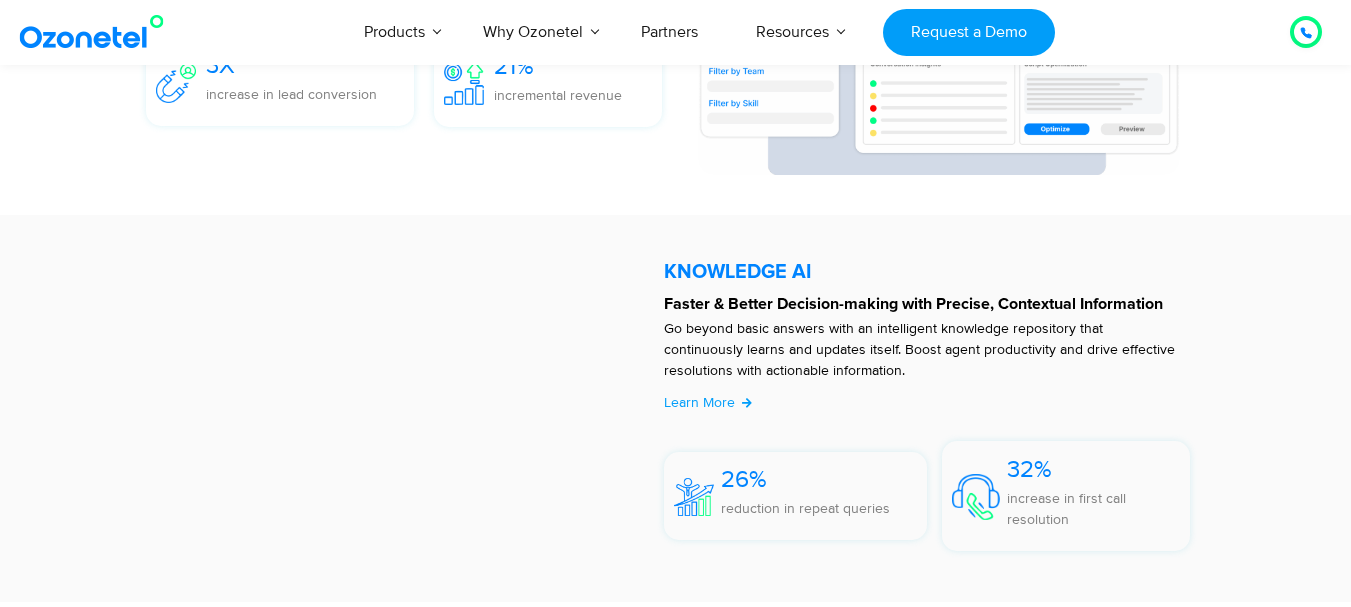 scroll, scrollTop: 6044, scrollLeft: 0, axis: vertical 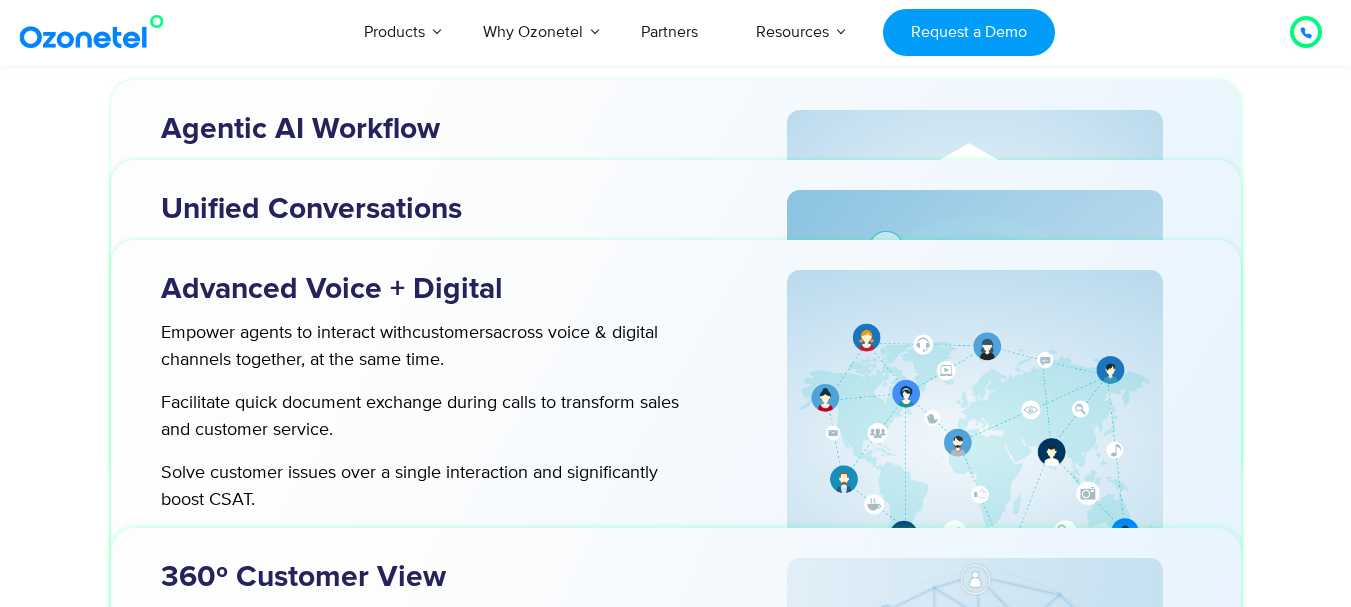 drag, startPoint x: 0, startPoint y: 0, endPoint x: 151, endPoint y: 353, distance: 383.9401 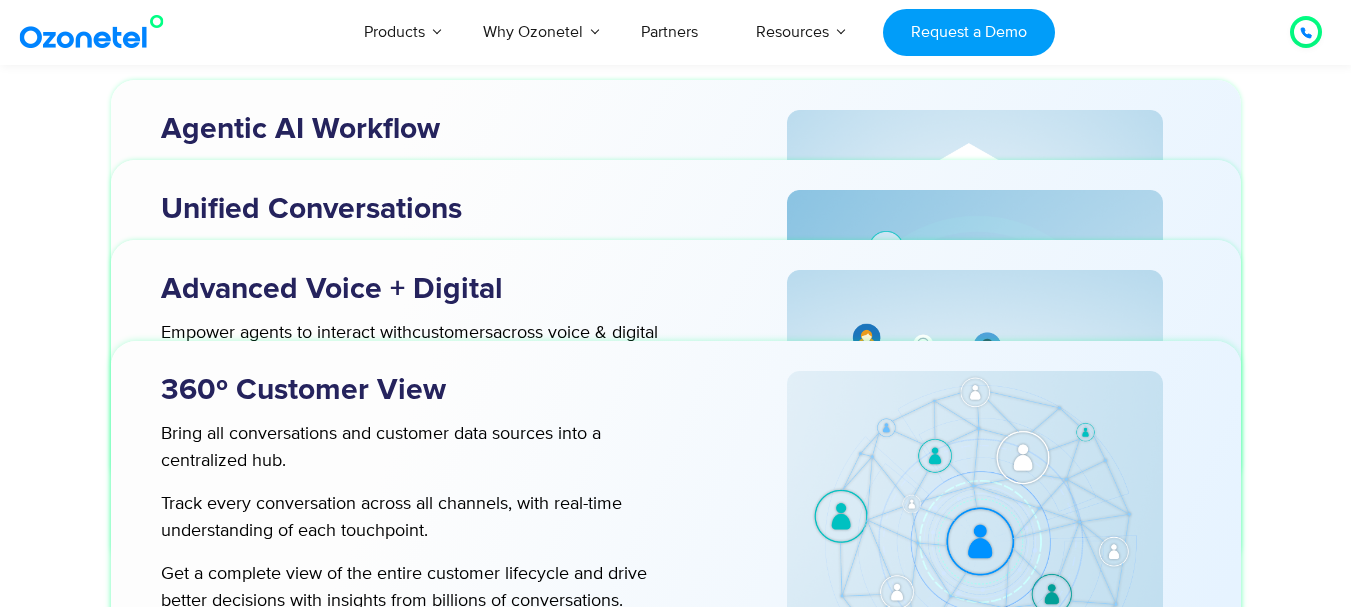 scroll, scrollTop: 0, scrollLeft: 0, axis: both 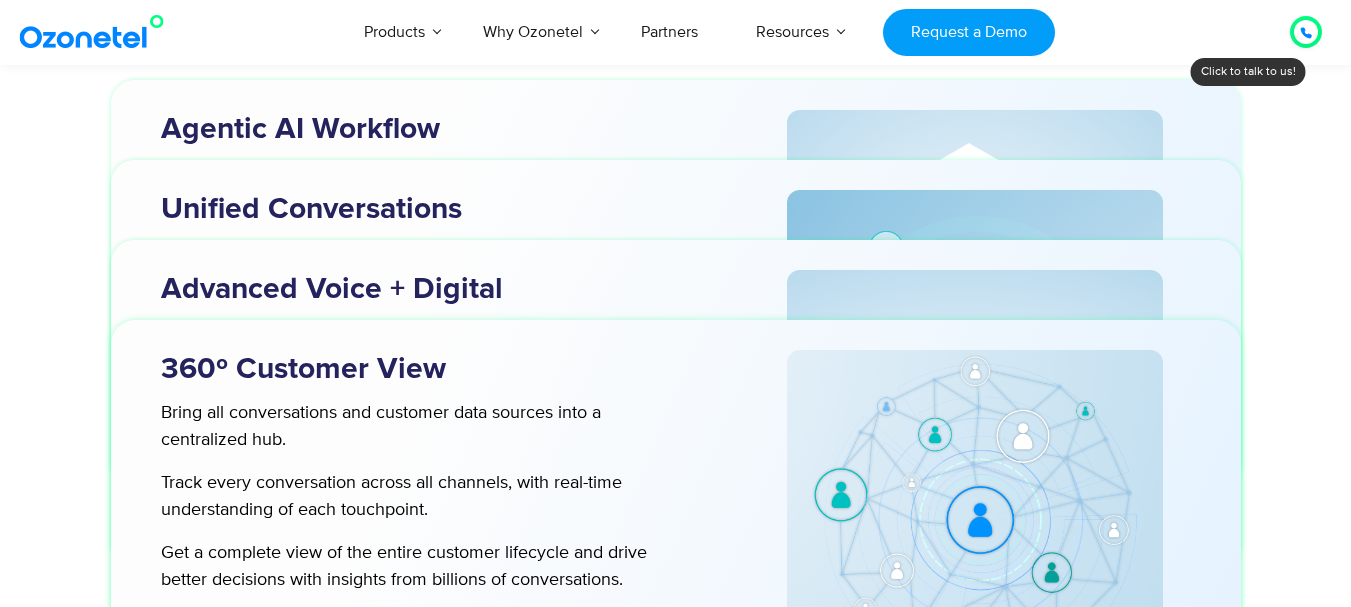 drag, startPoint x: 1360, startPoint y: 348, endPoint x: 1357, endPoint y: 396, distance: 48.09366 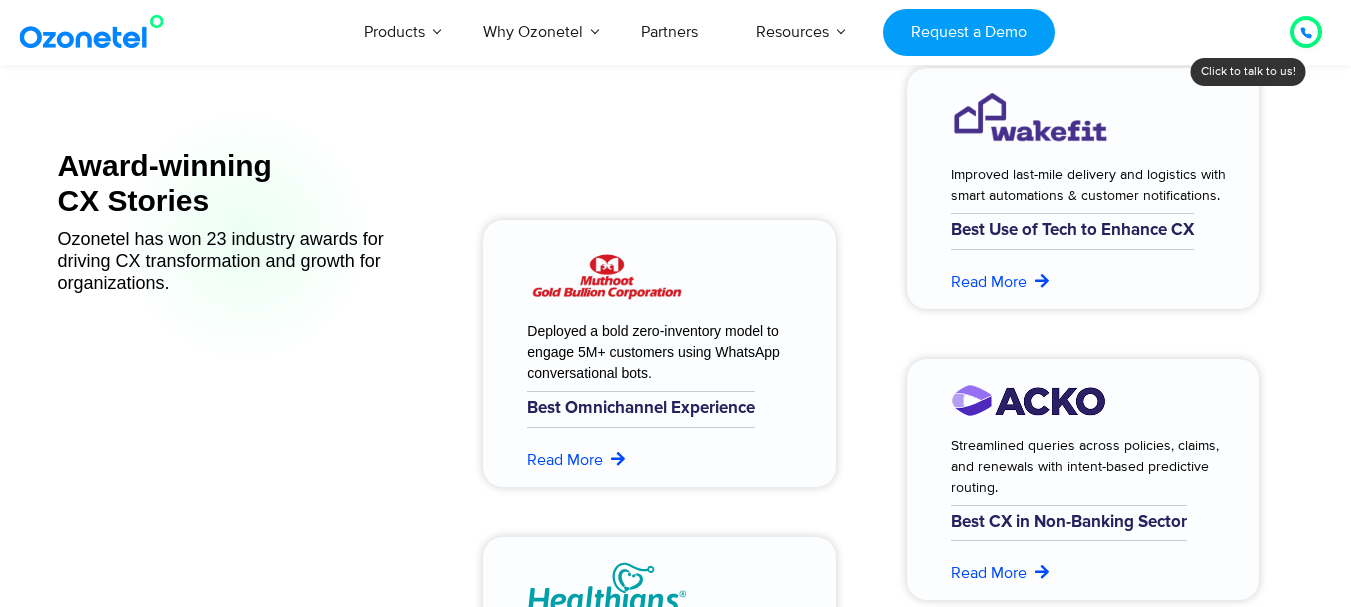 scroll, scrollTop: 8030, scrollLeft: 0, axis: vertical 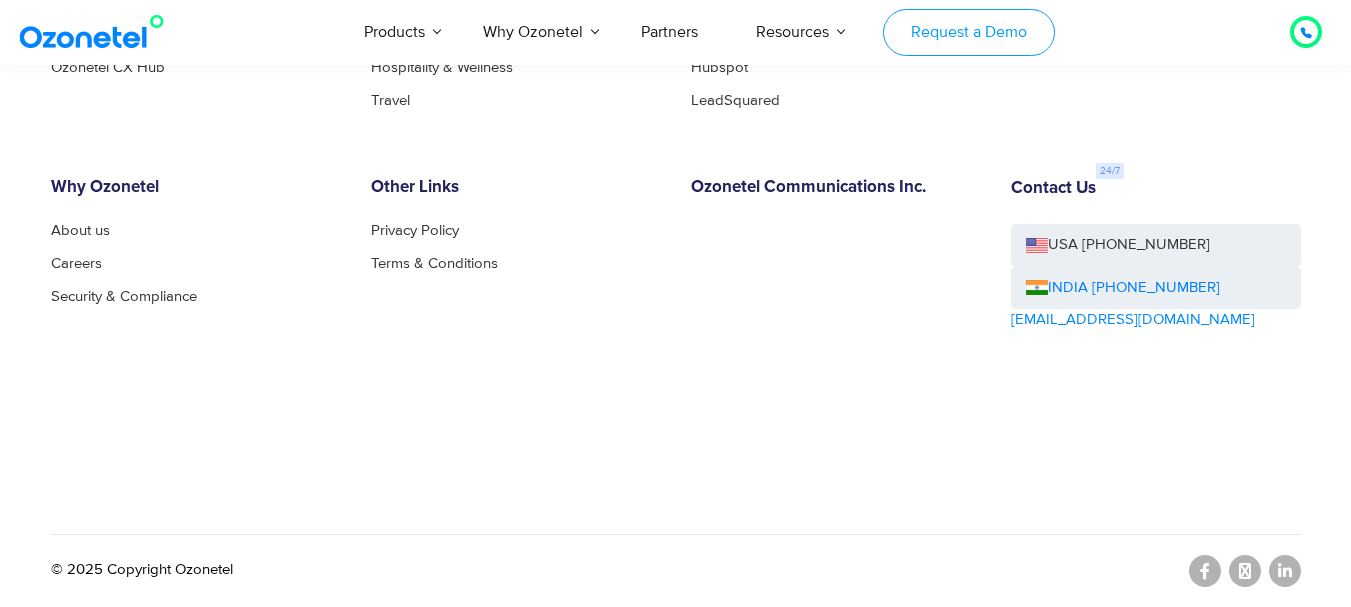 click on "Request a Demo" at bounding box center (968, 32) 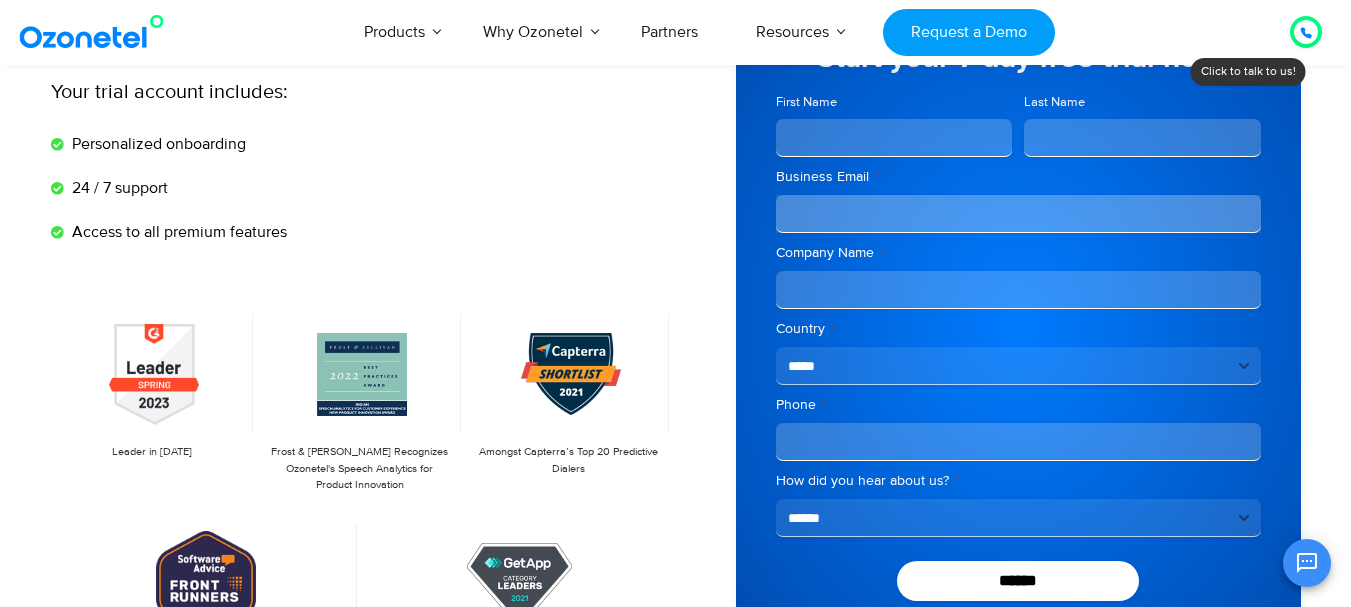 scroll, scrollTop: 200, scrollLeft: 0, axis: vertical 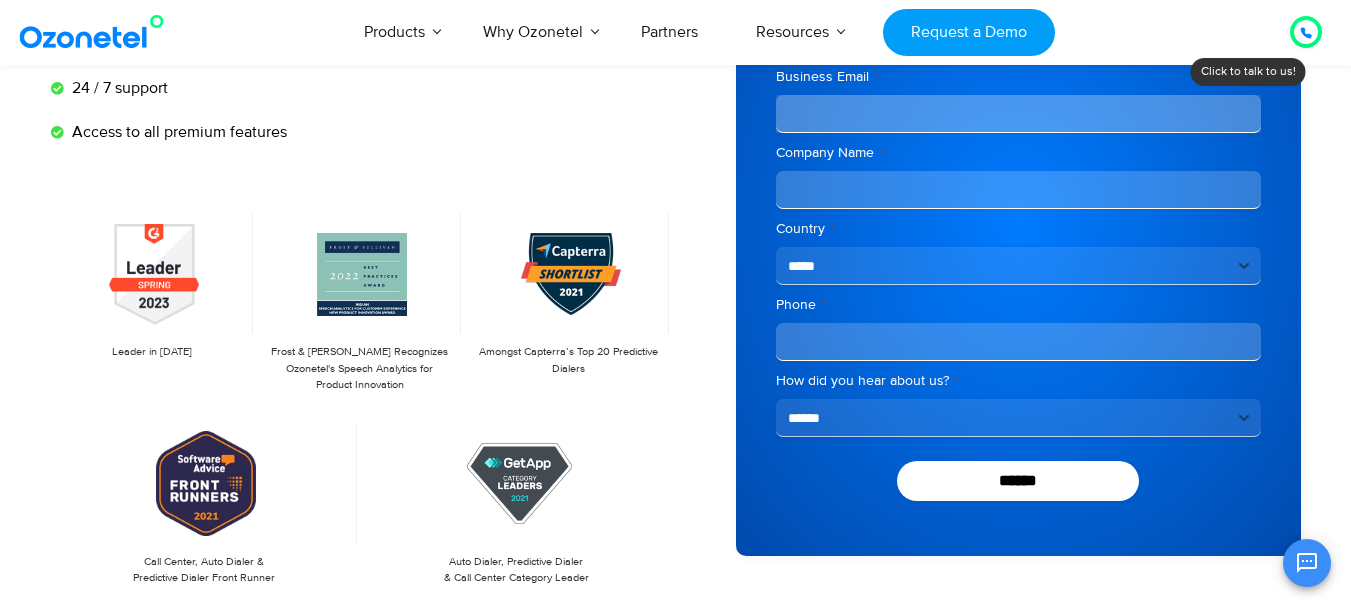 click on "Phone *" at bounding box center [1018, 342] 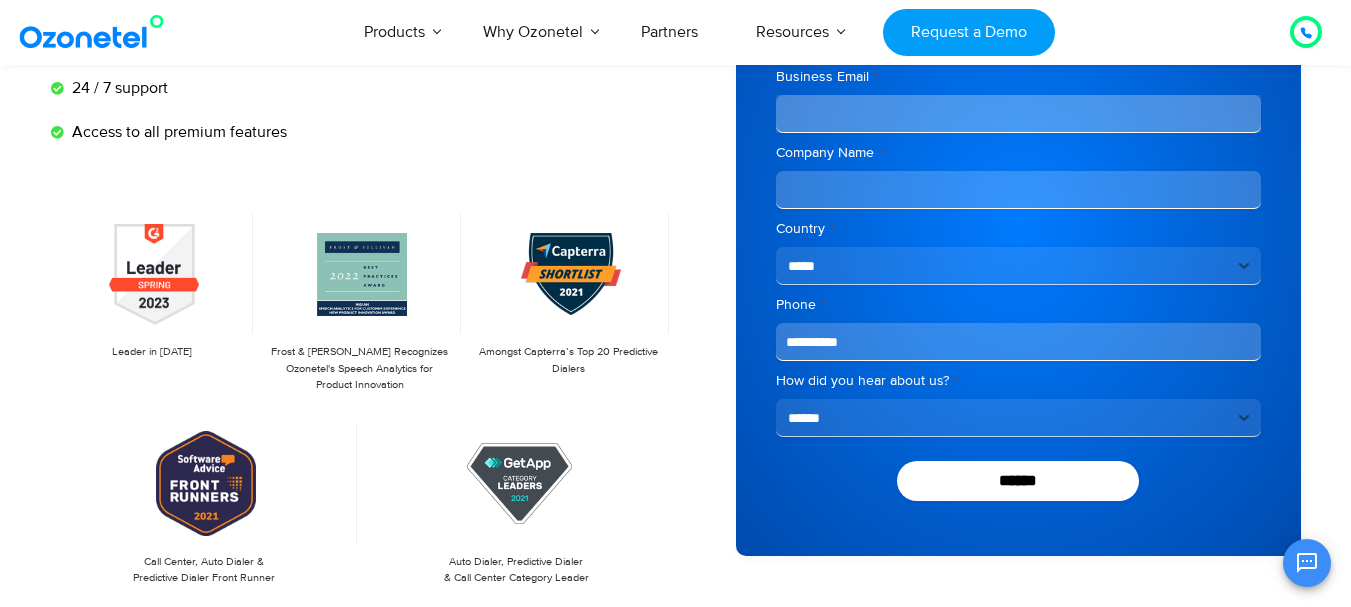 type on "**********" 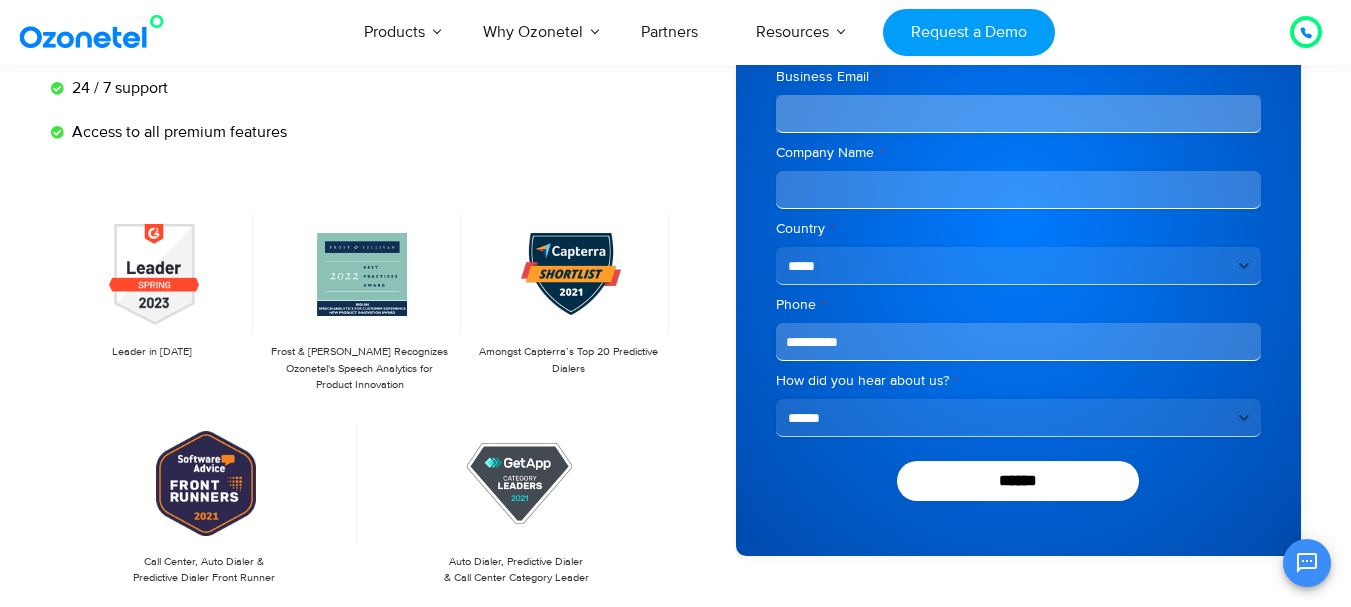 select on "**********" 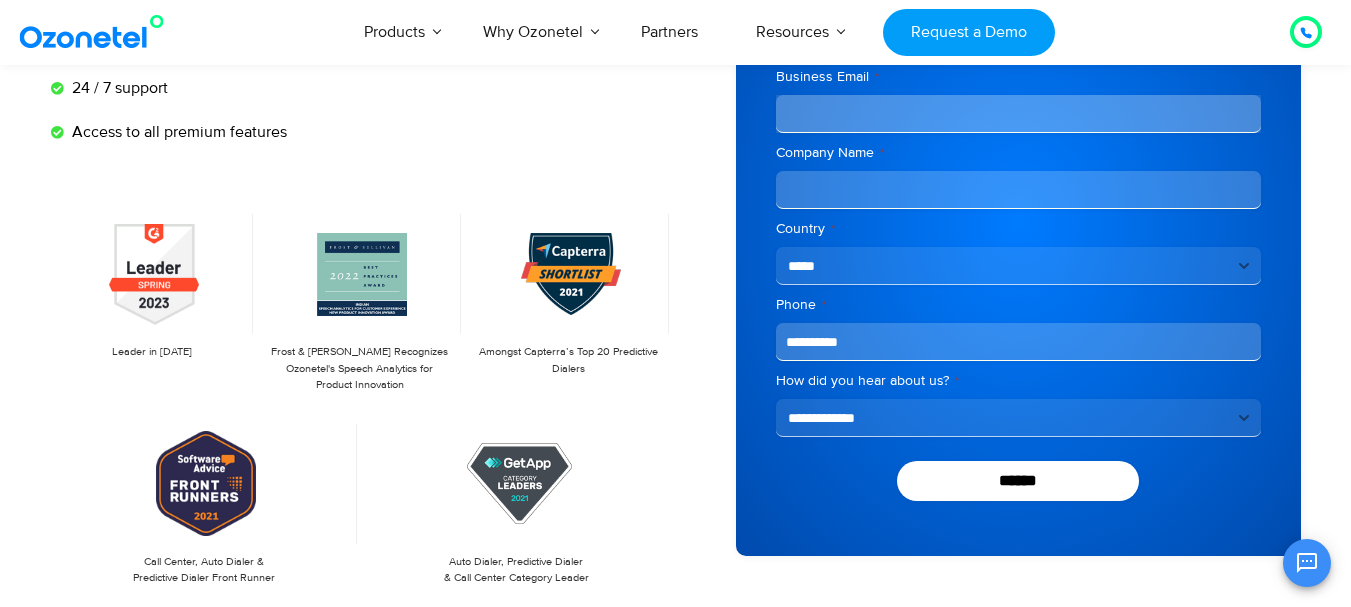 click on "**********" at bounding box center (1018, 418) 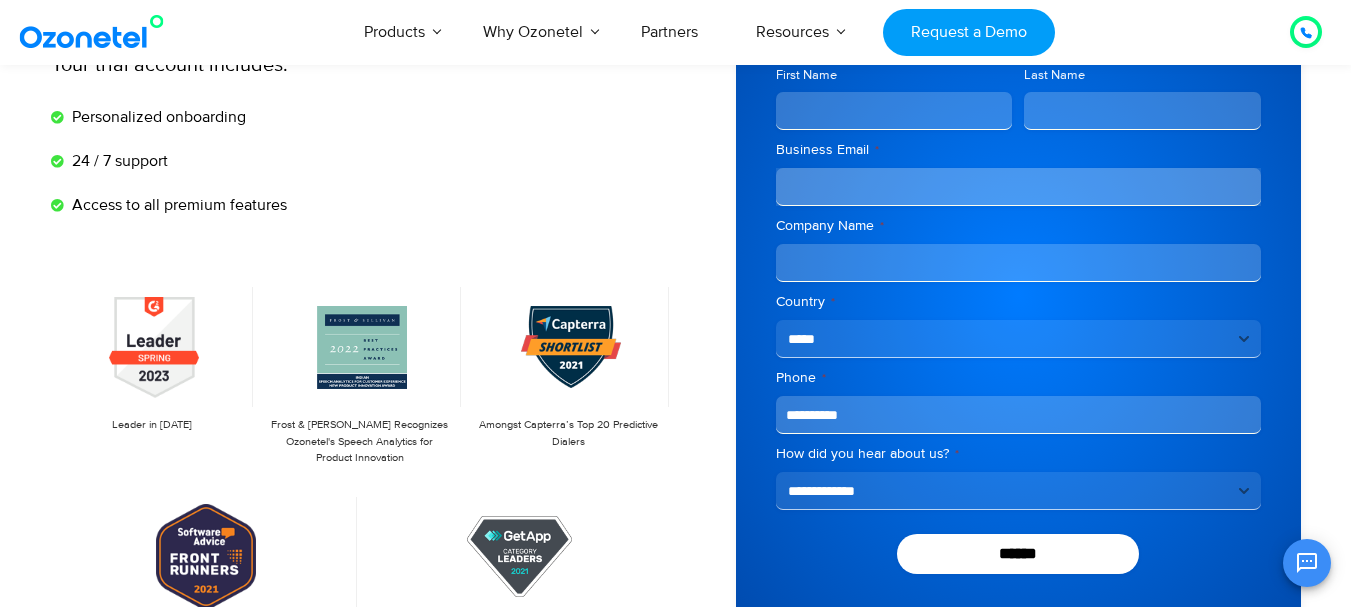 scroll, scrollTop: 200, scrollLeft: 0, axis: vertical 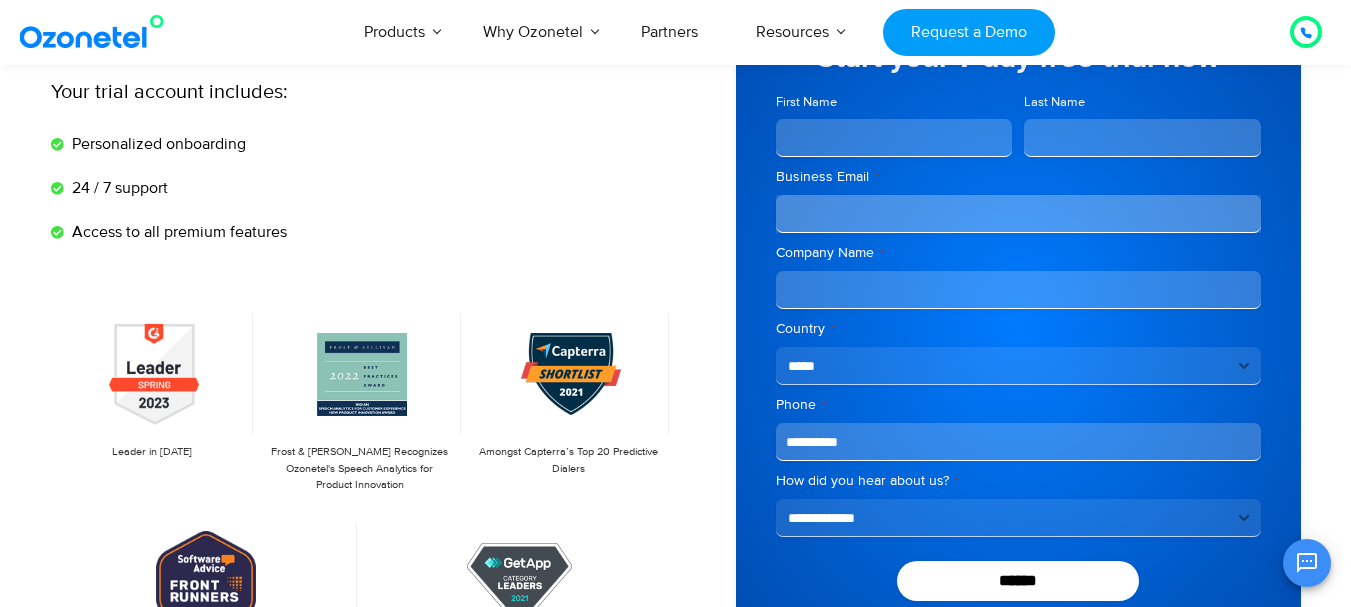 click on "First Name" at bounding box center [894, 138] 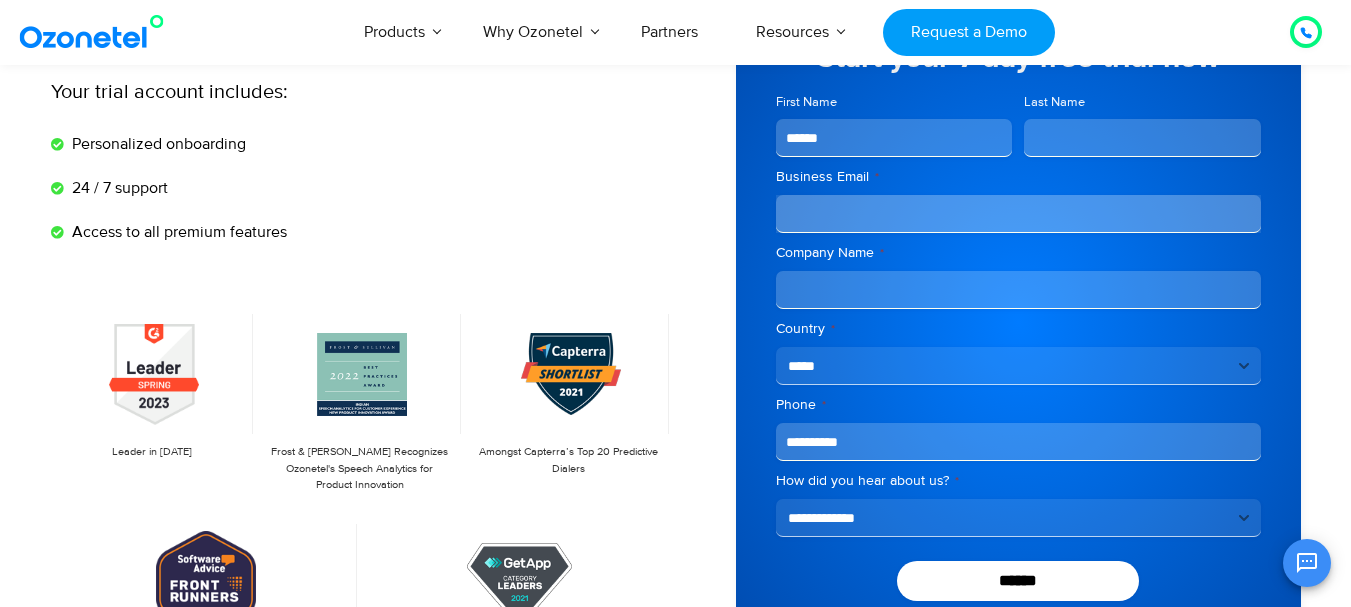 type on "******" 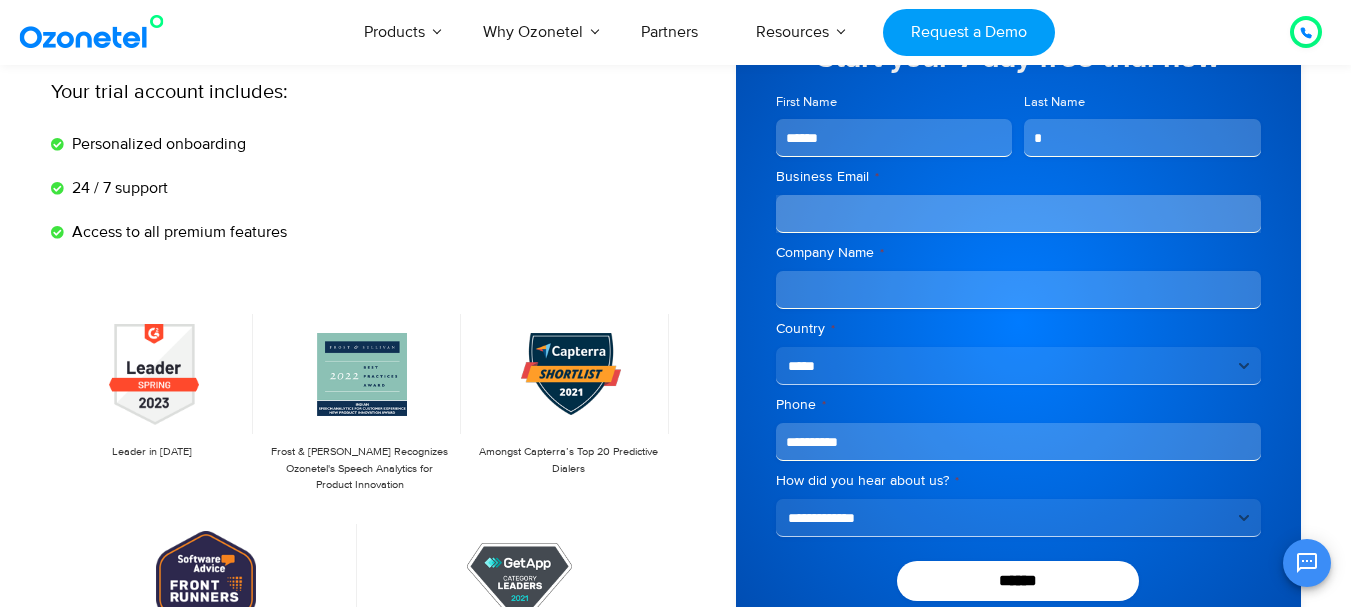 type on "*" 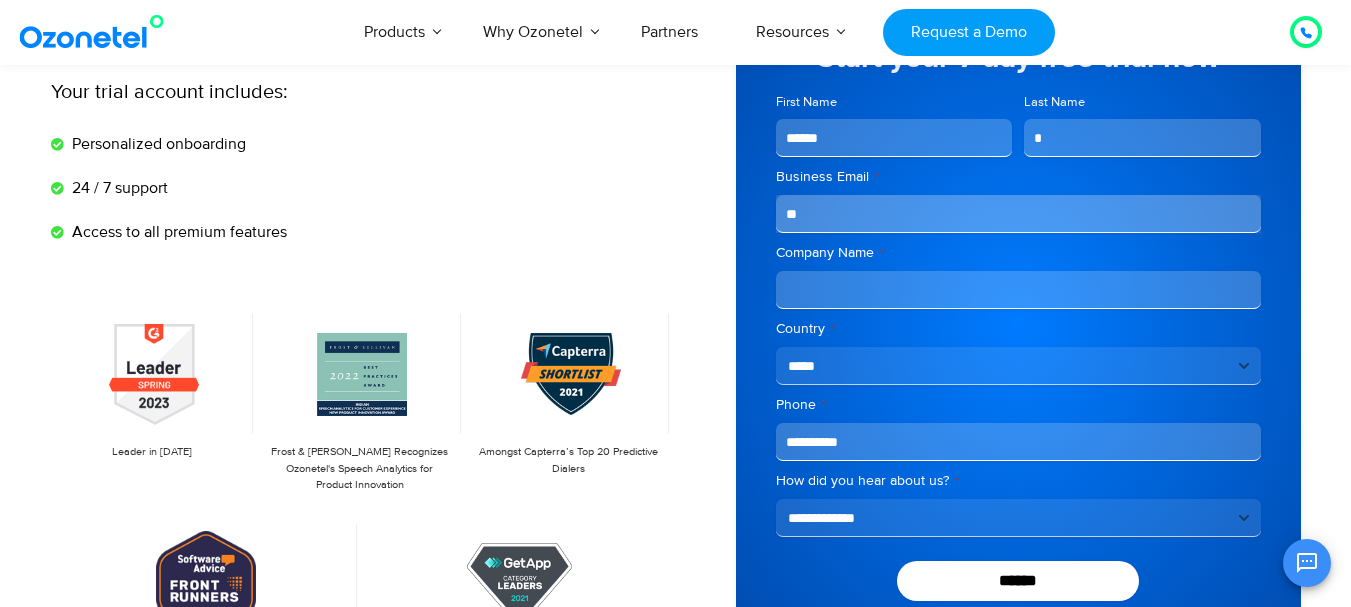 type on "*" 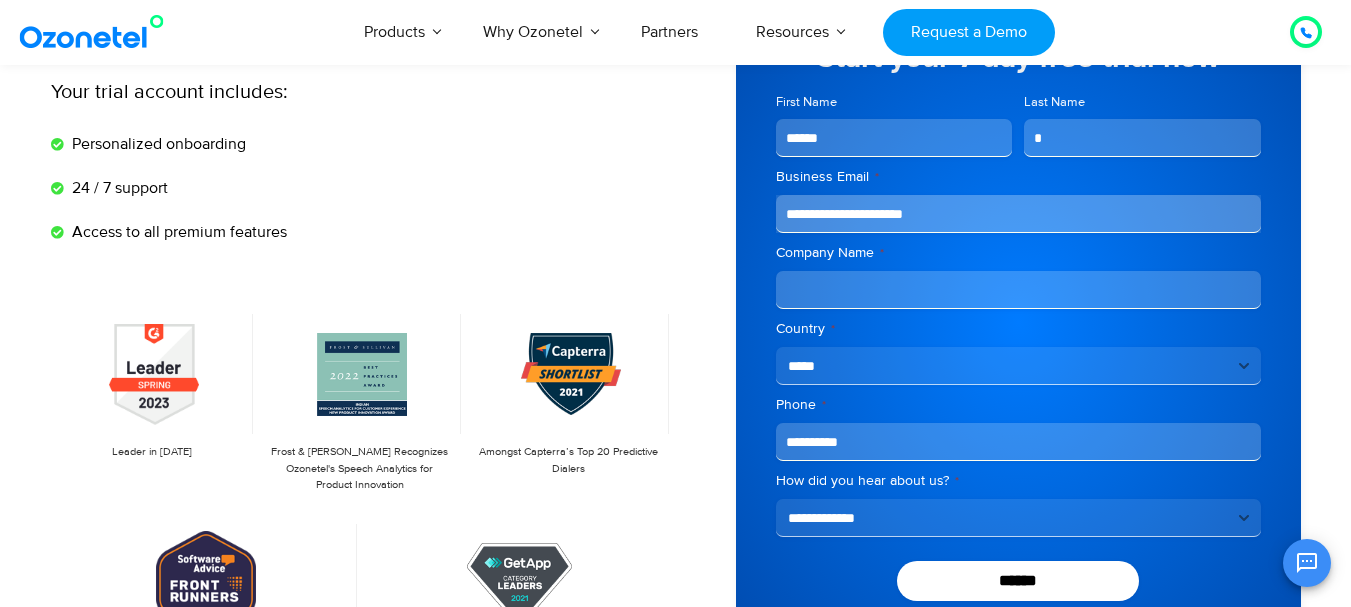 type on "**********" 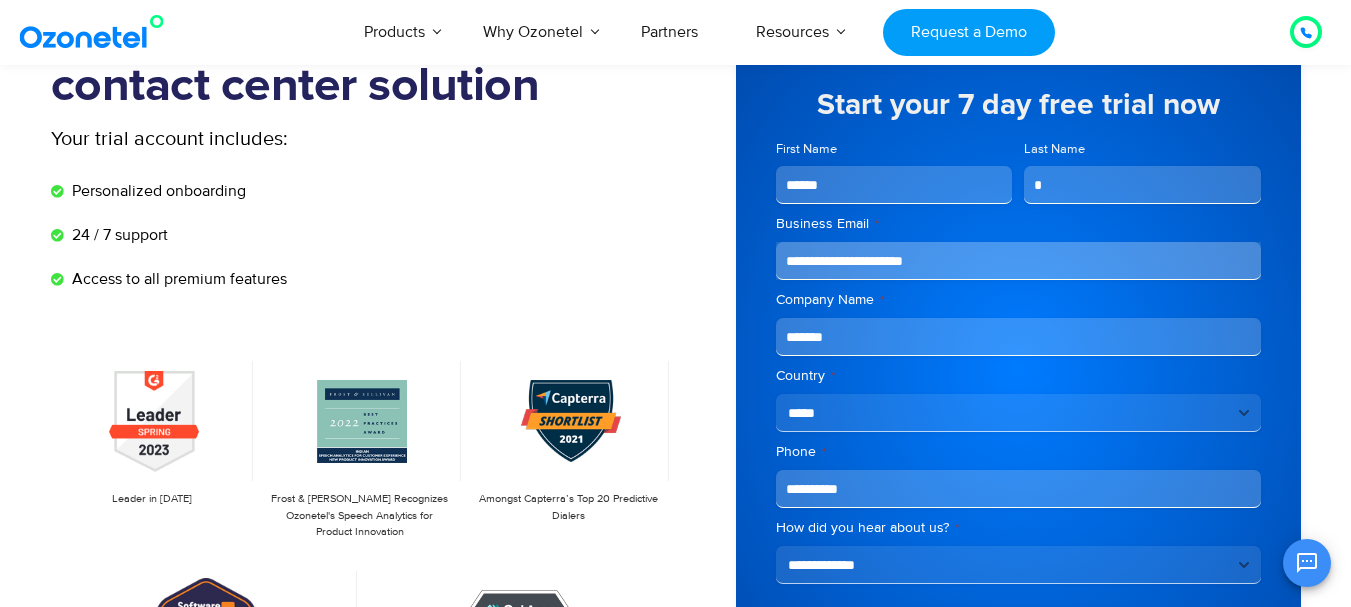 scroll, scrollTop: 200, scrollLeft: 0, axis: vertical 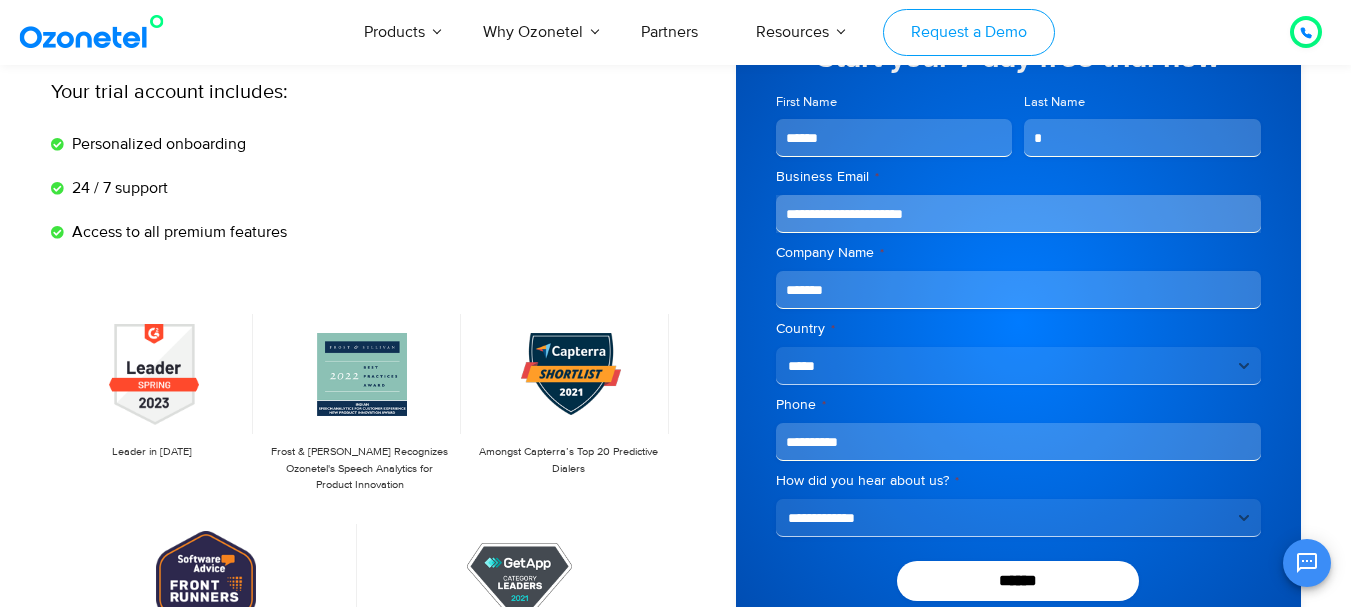 type on "*******" 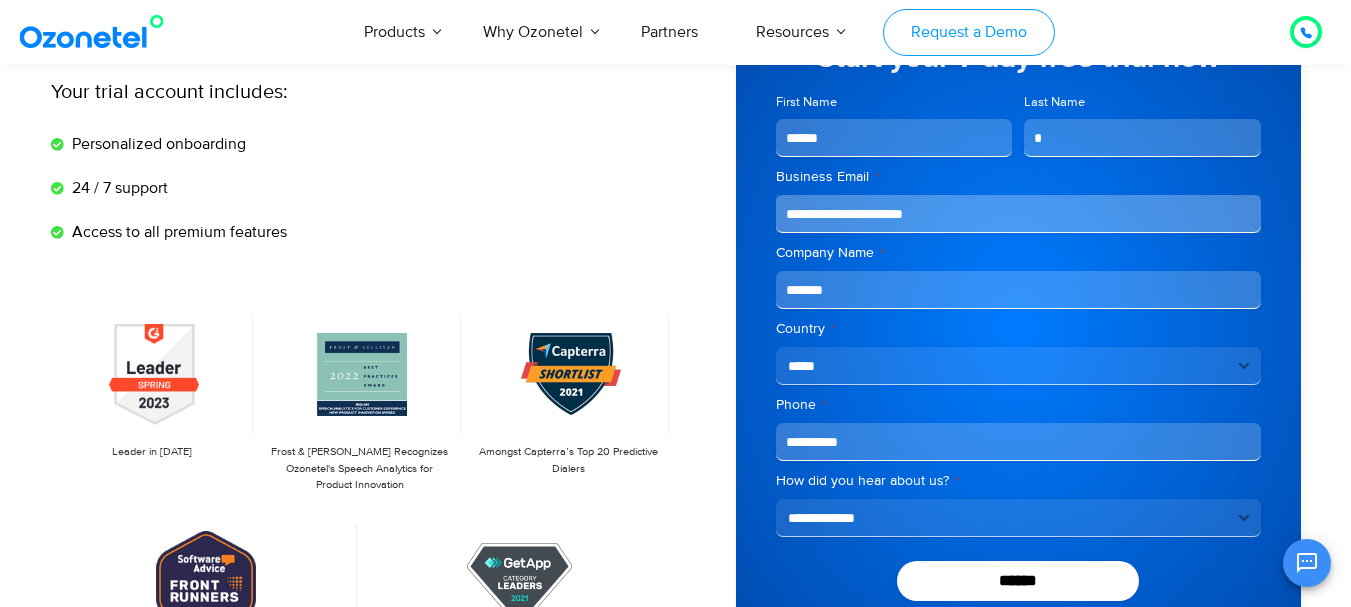click on "Request a Demo" at bounding box center (968, 32) 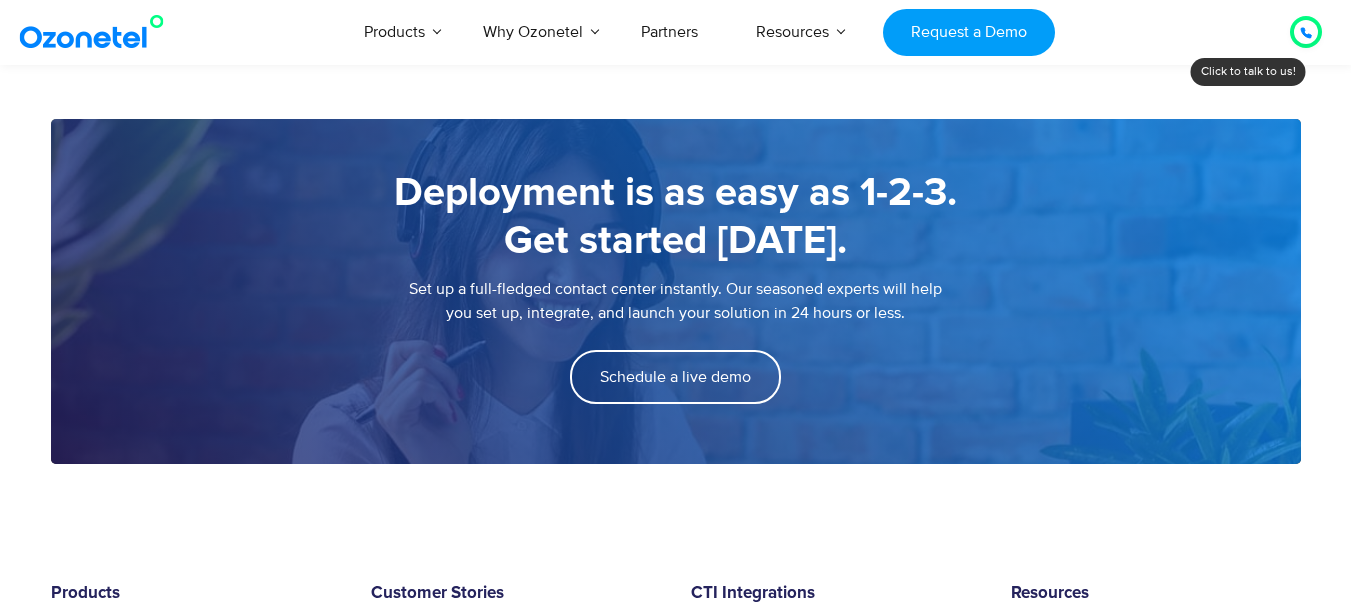 scroll, scrollTop: 2817, scrollLeft: 0, axis: vertical 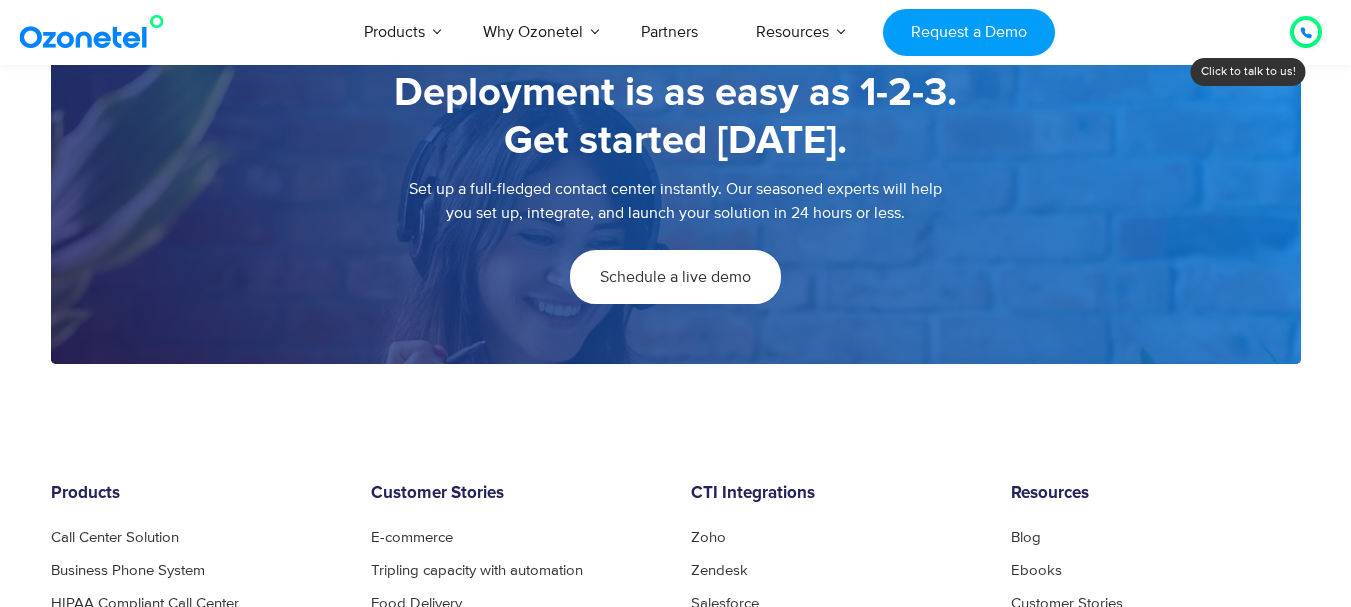 click on "Schedule a live demo" at bounding box center (675, 277) 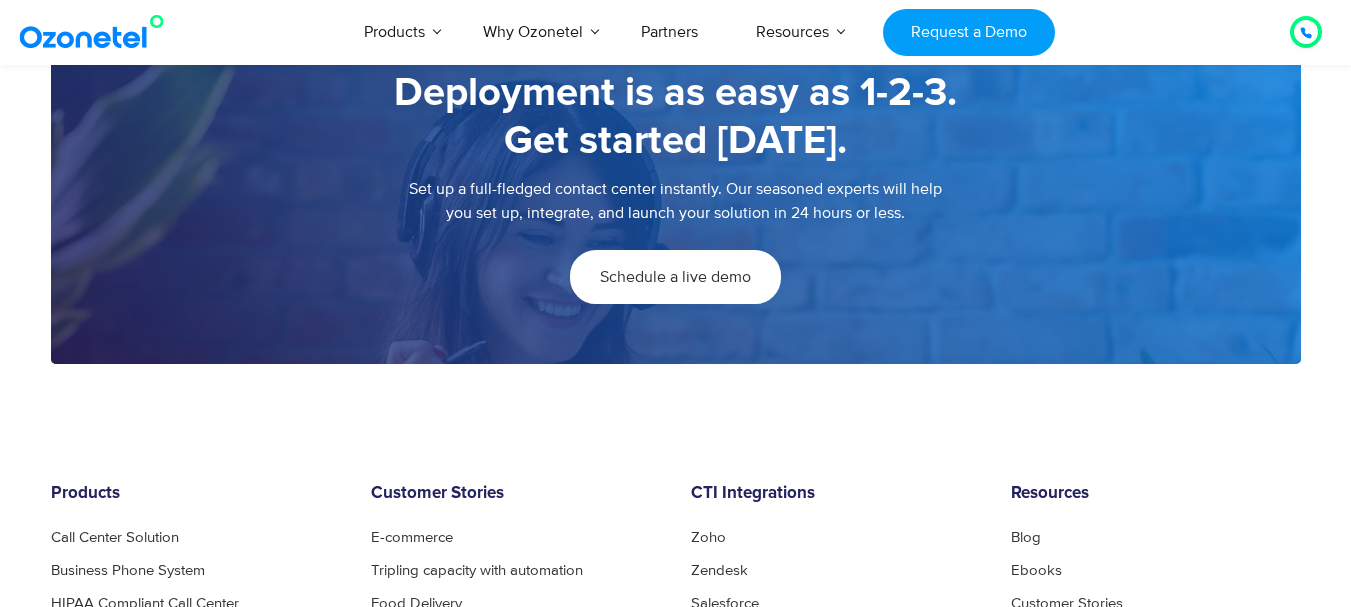 click on "Schedule a live demo" at bounding box center (675, 277) 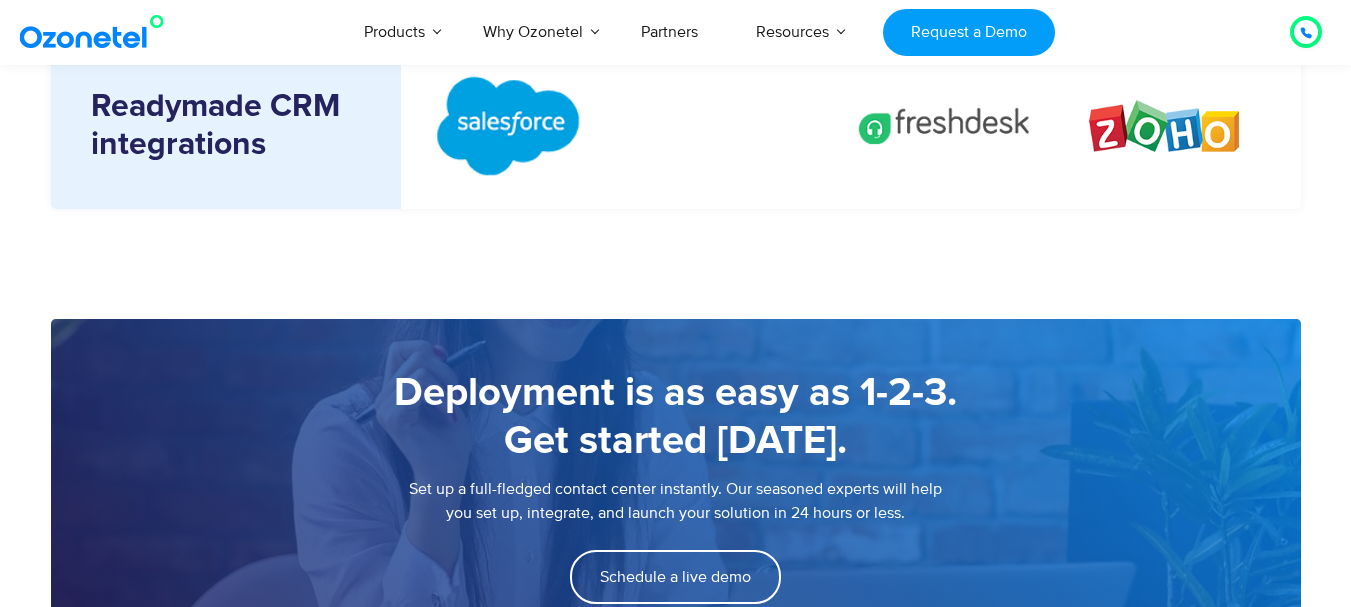 scroll, scrollTop: 2100, scrollLeft: 0, axis: vertical 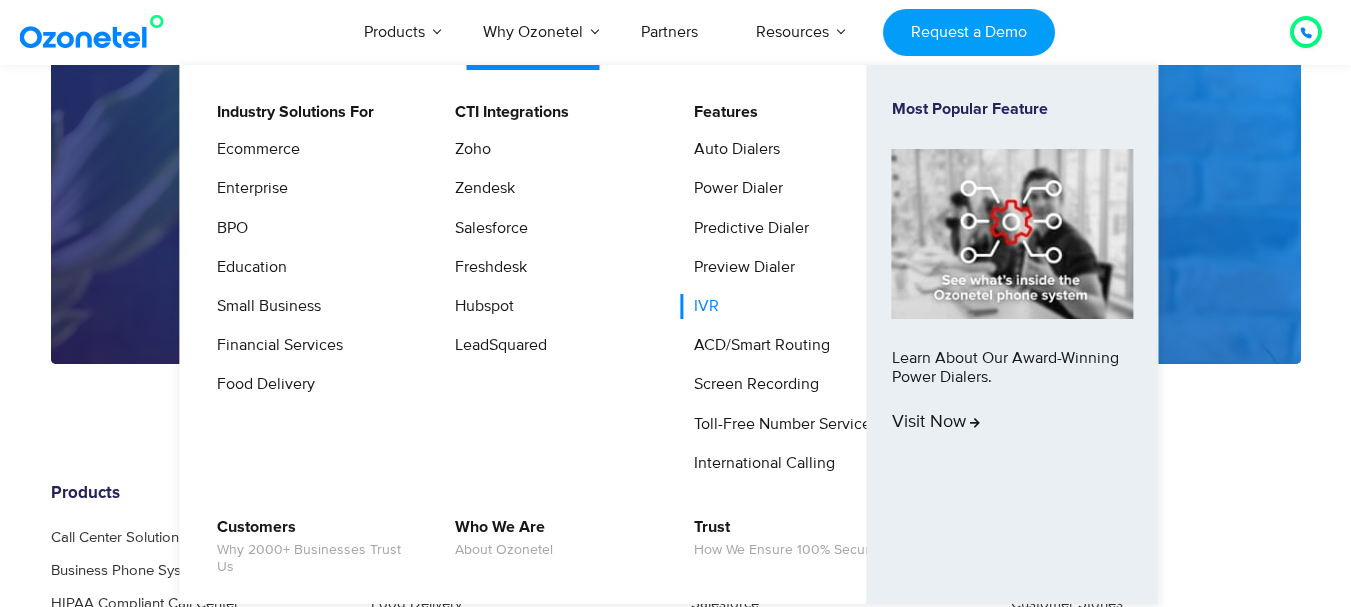 click on "IVR" at bounding box center [701, 306] 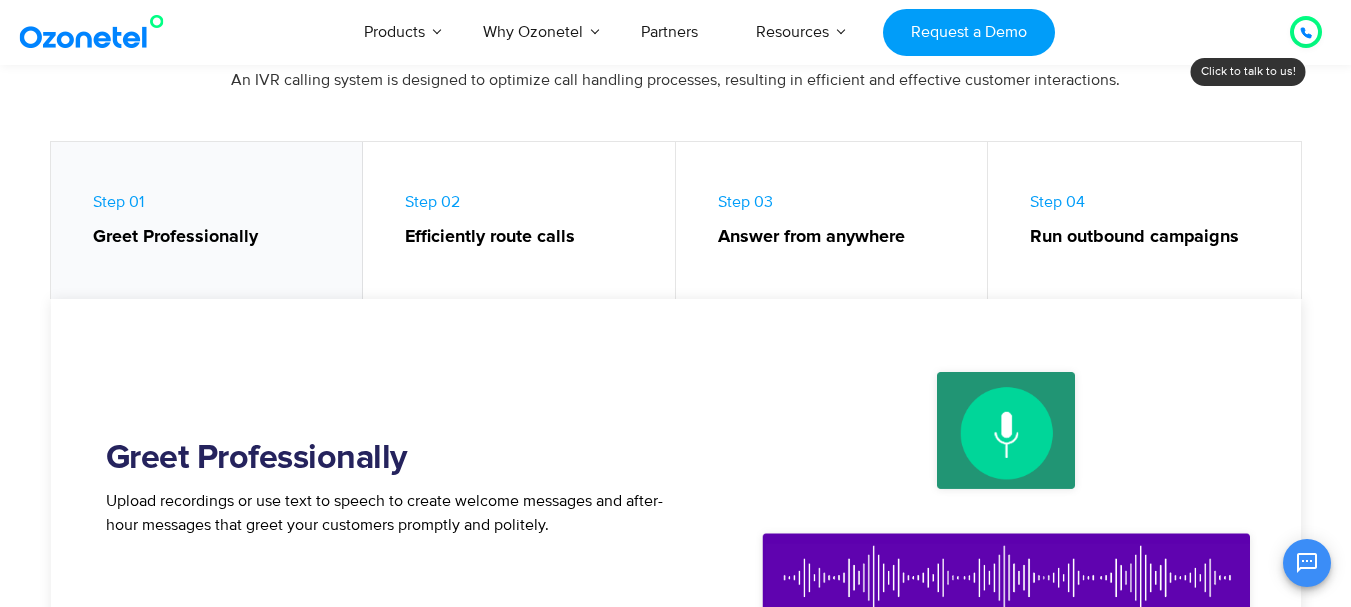 scroll, scrollTop: 1000, scrollLeft: 0, axis: vertical 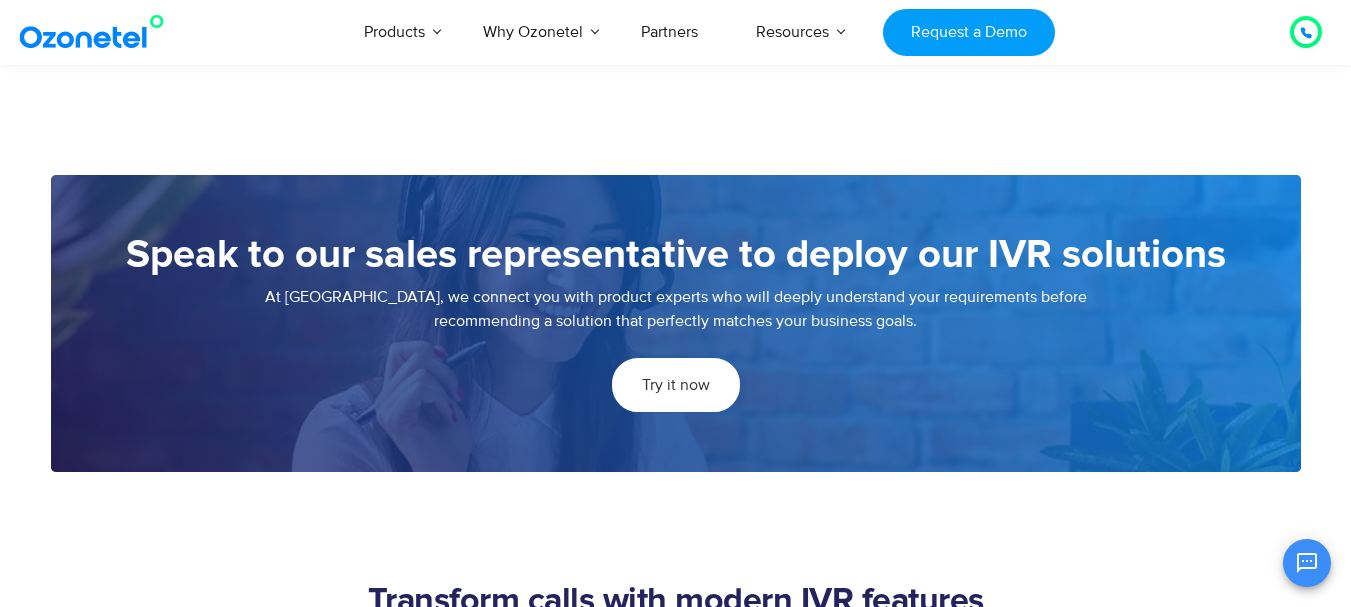 click on "Try it now" at bounding box center [676, 385] 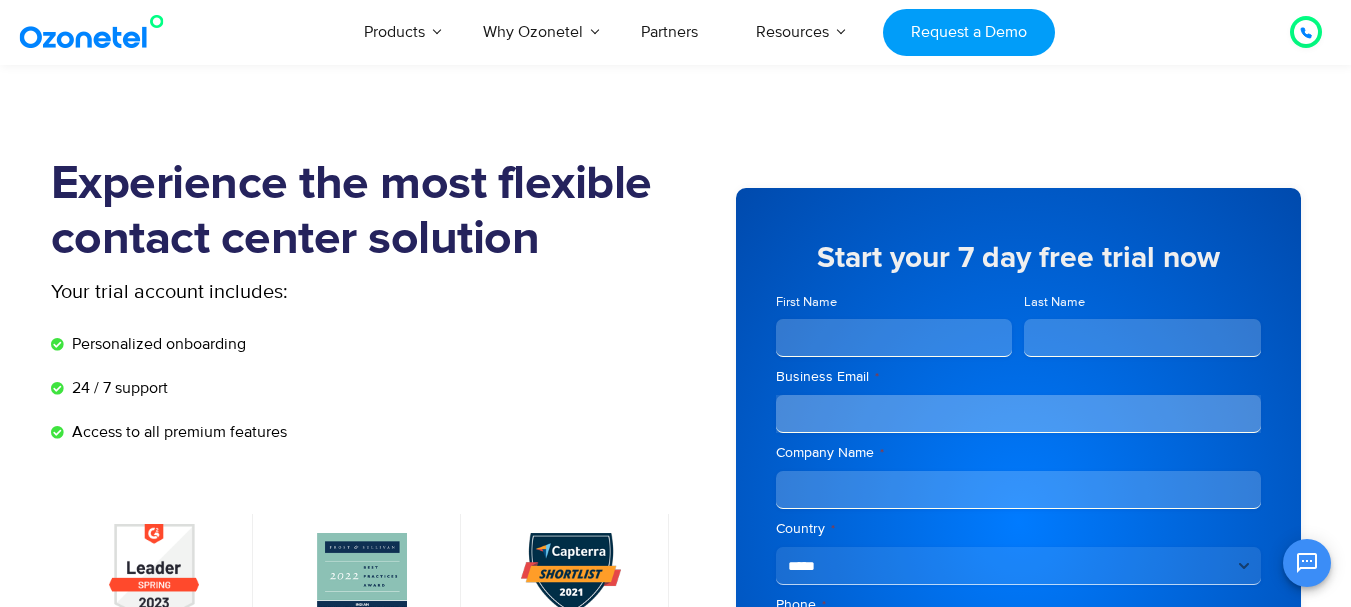 scroll, scrollTop: 400, scrollLeft: 0, axis: vertical 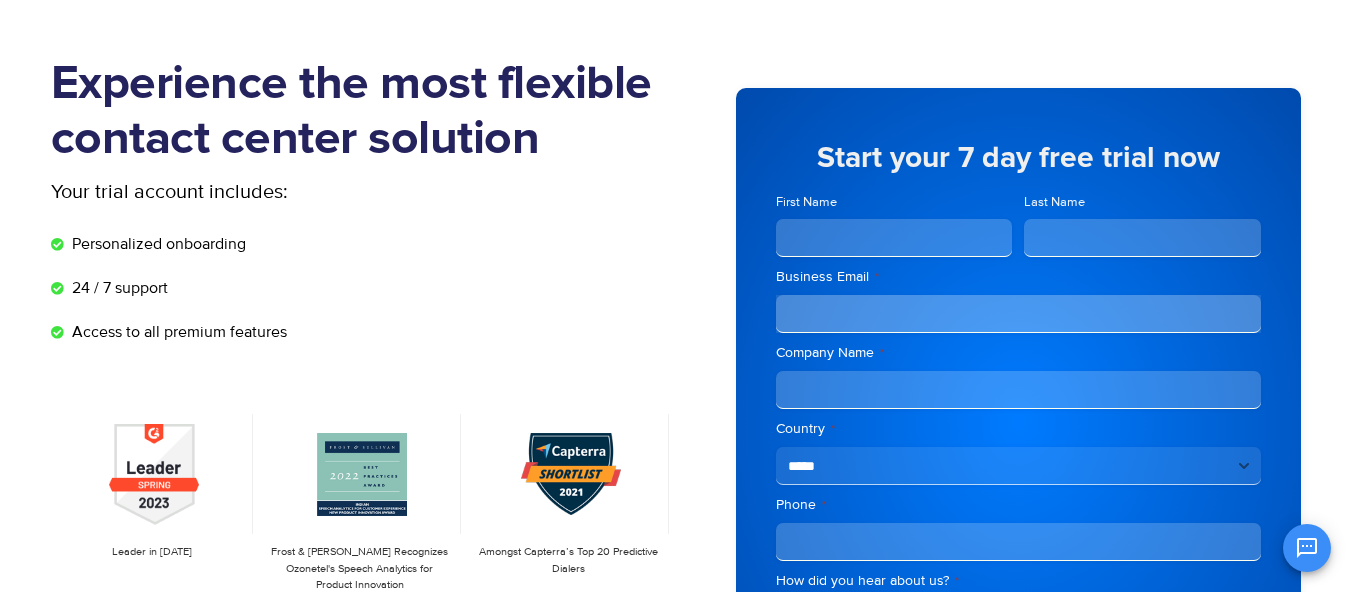 click on "First Name" at bounding box center (894, 238) 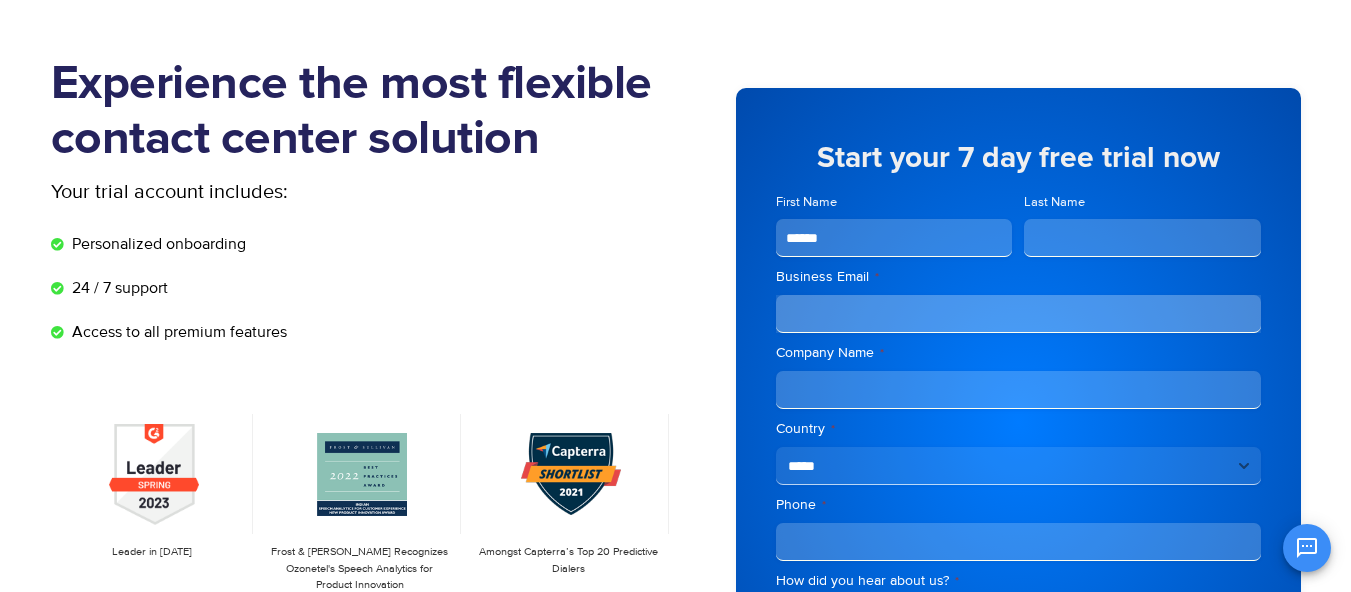 type on "*****" 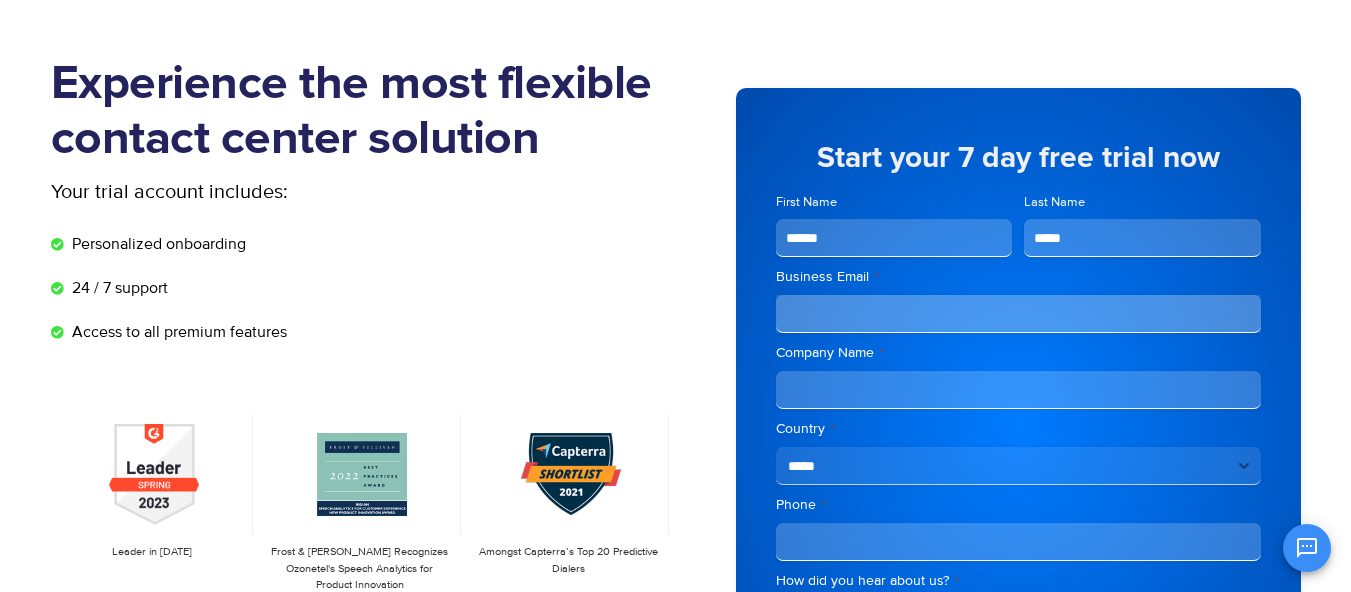 click on "Business Email *" at bounding box center [1018, 314] 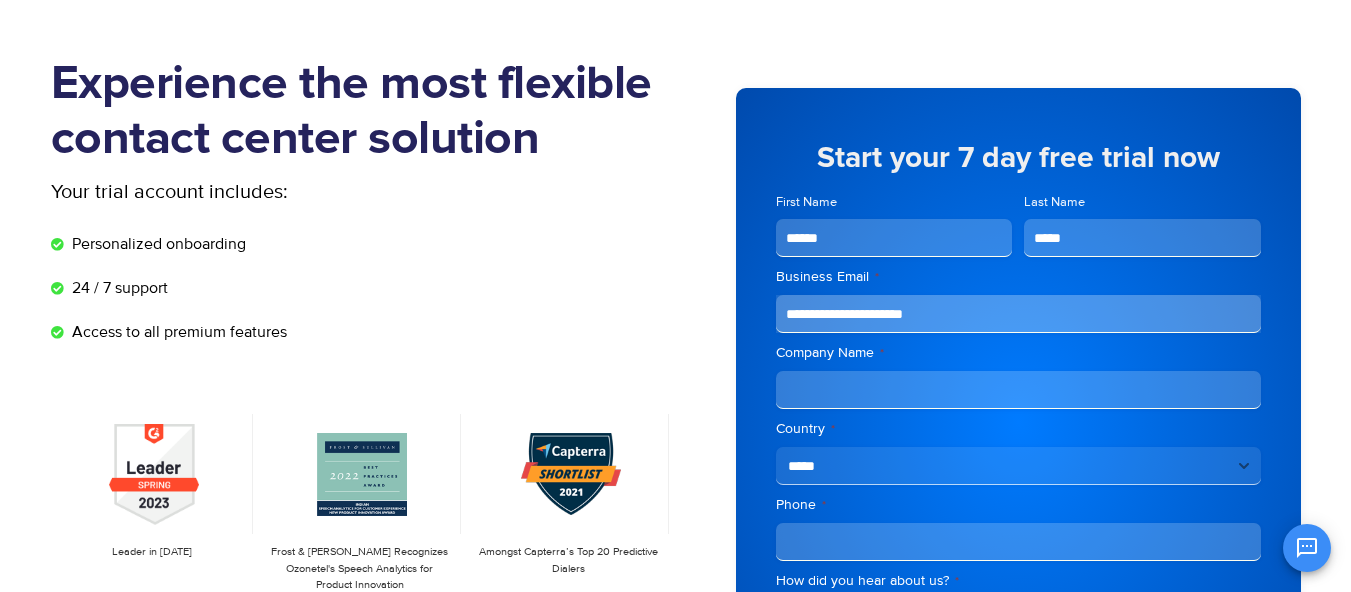 type on "**********" 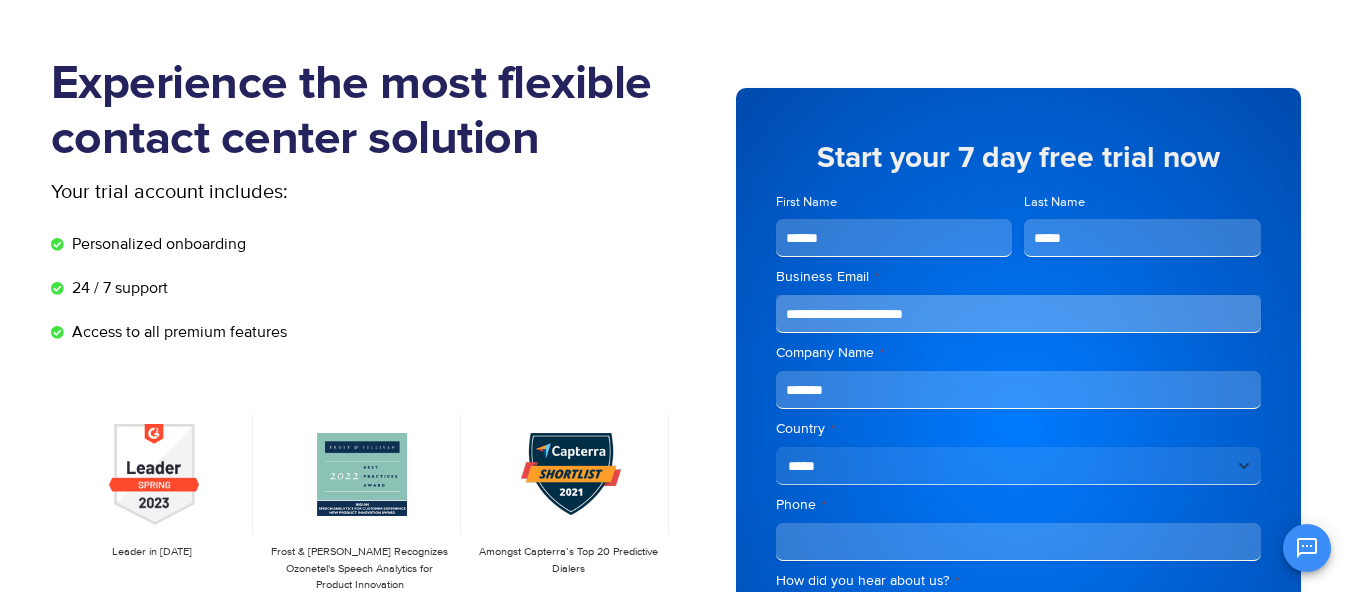 type on "*******" 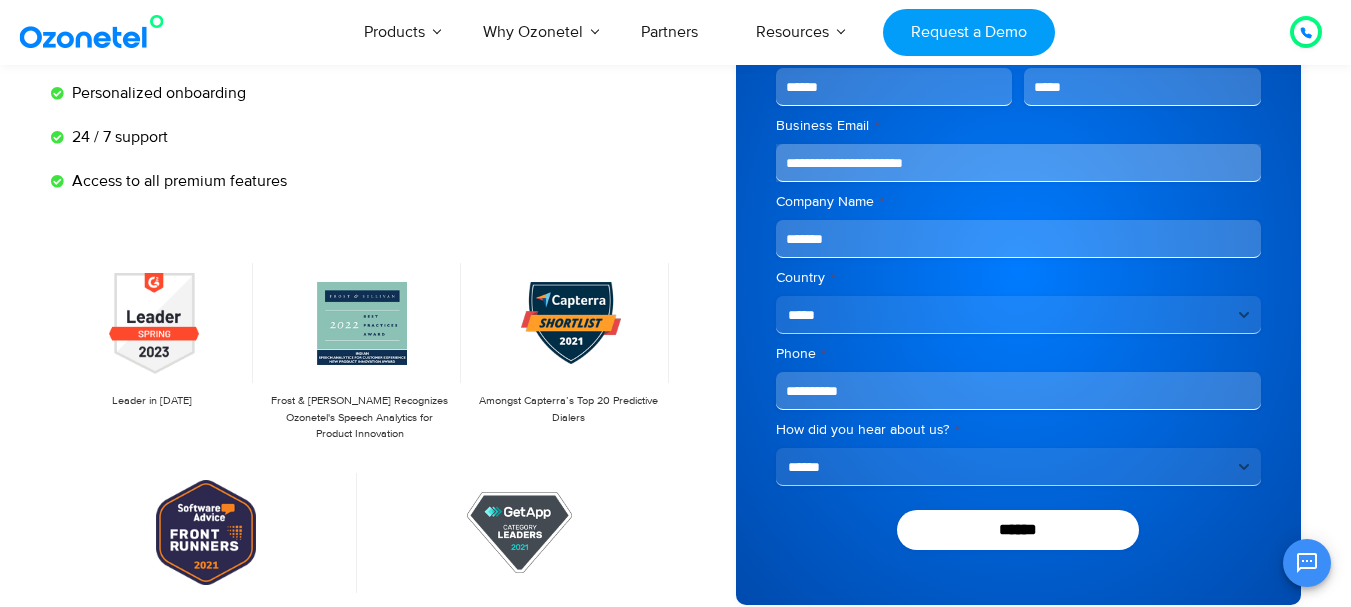 scroll, scrollTop: 300, scrollLeft: 0, axis: vertical 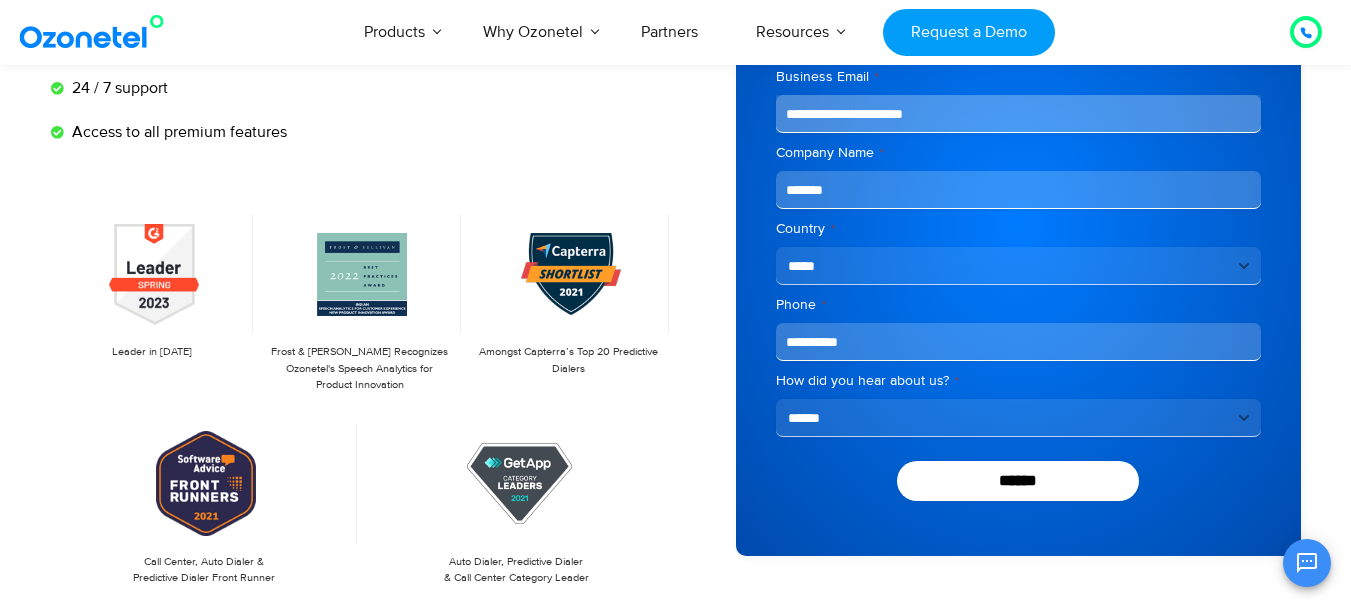 type on "**********" 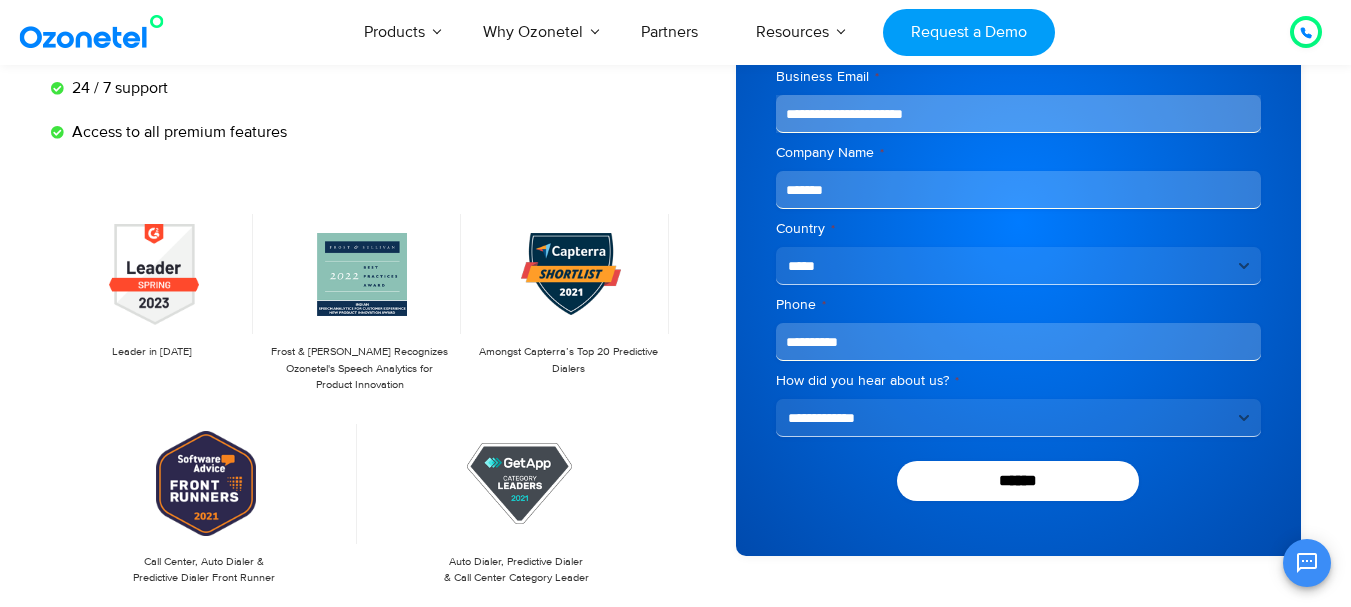 click on "**********" at bounding box center [1018, 418] 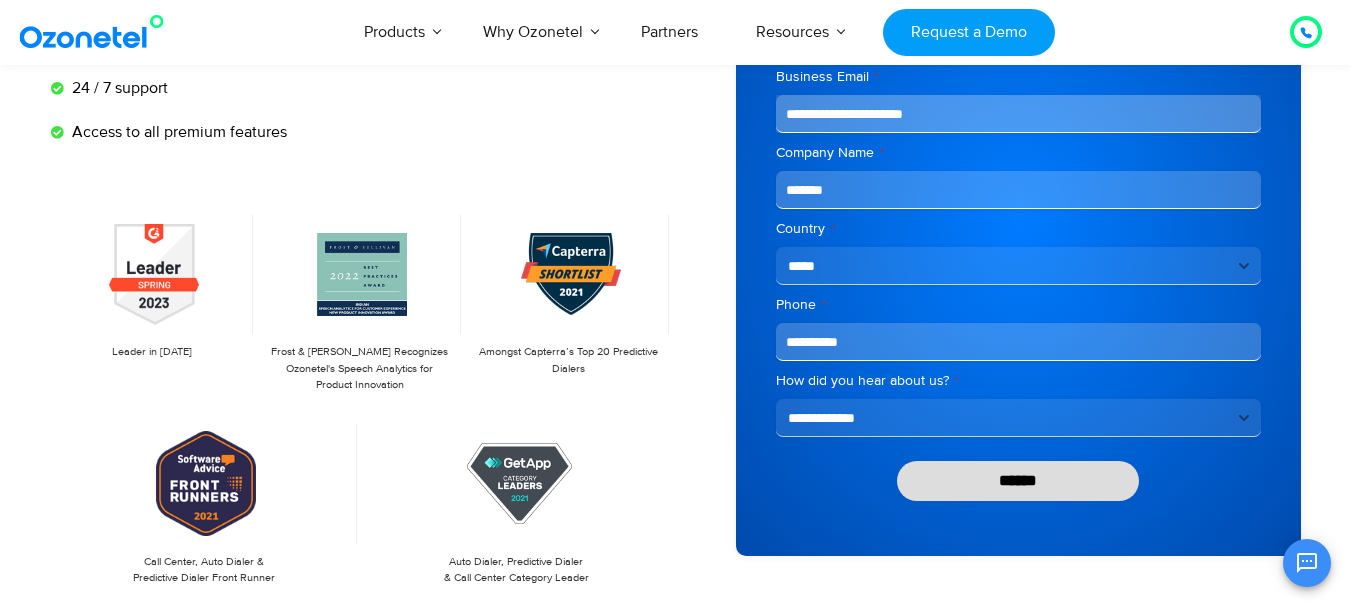 click on "******" at bounding box center (1018, 481) 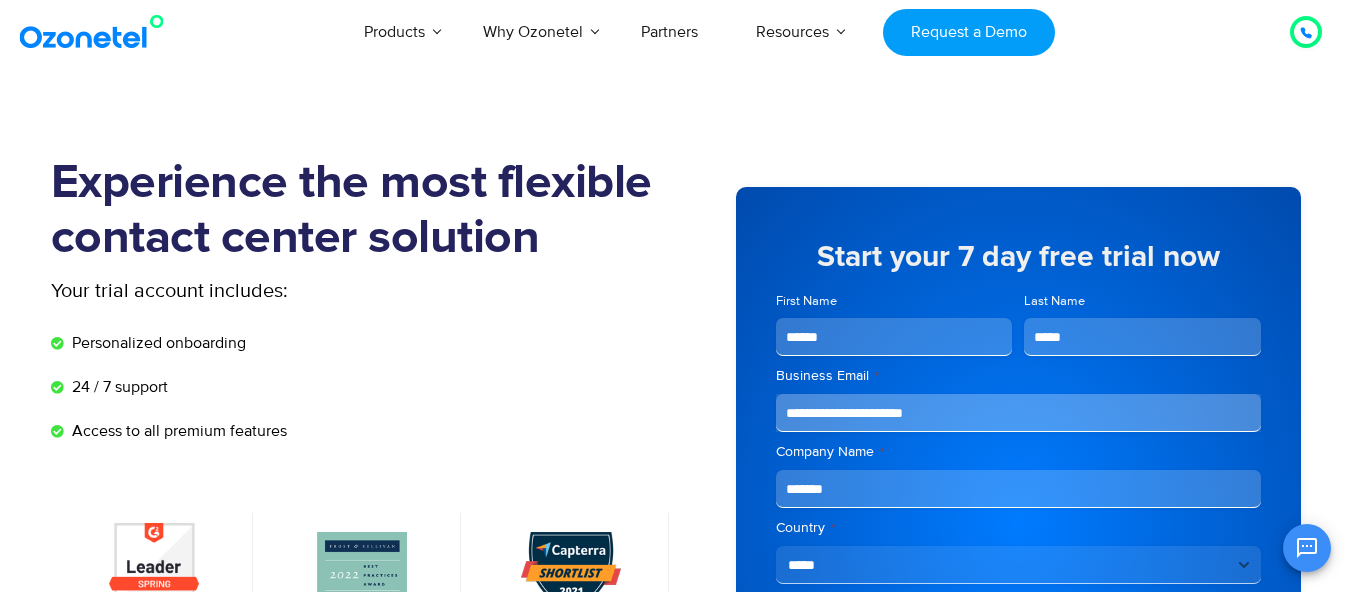 scroll, scrollTop: 0, scrollLeft: 0, axis: both 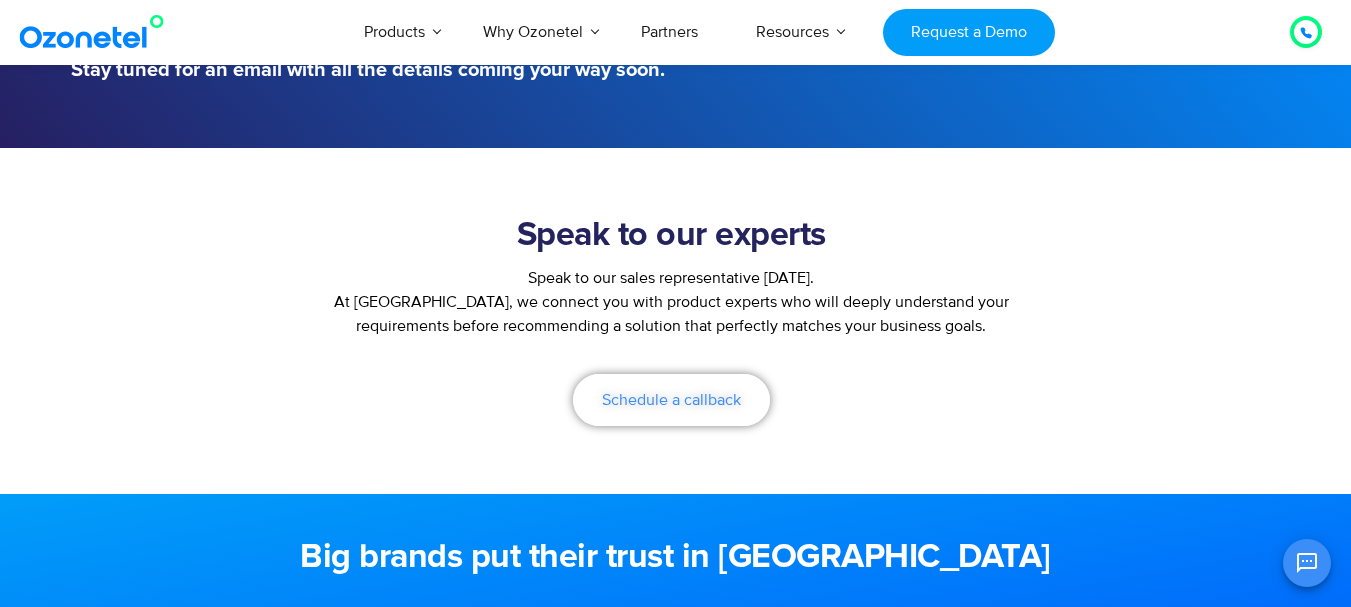 click on "Schedule a callback" at bounding box center (671, 400) 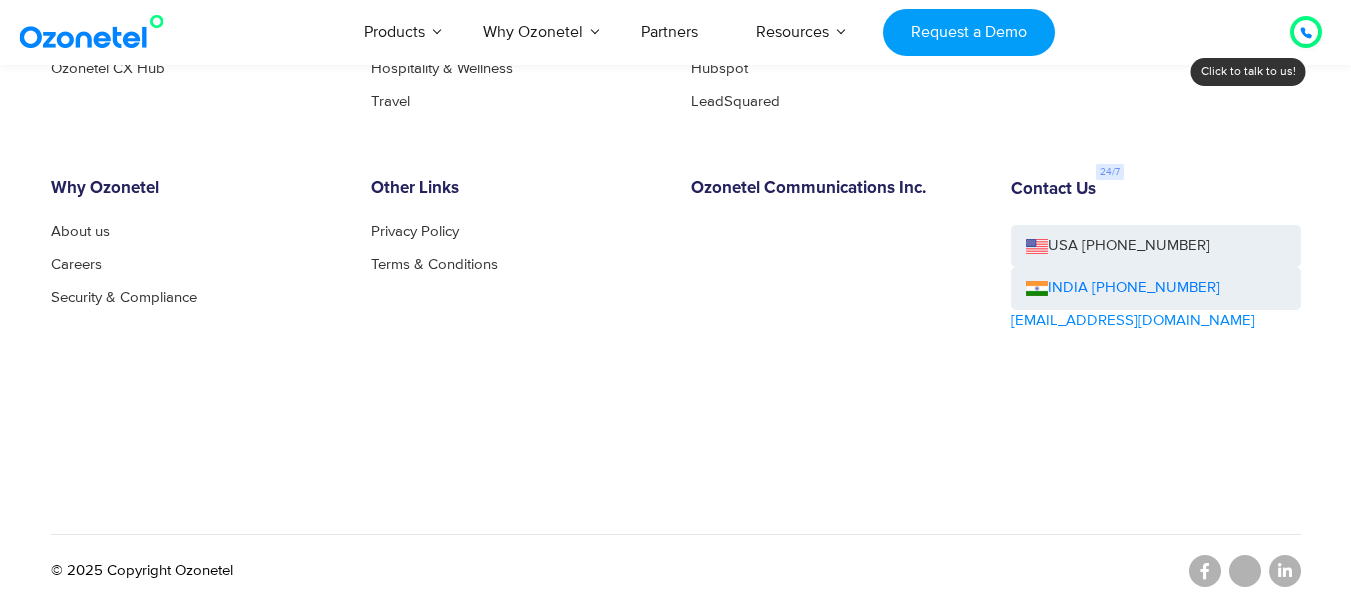 scroll, scrollTop: 1279, scrollLeft: 0, axis: vertical 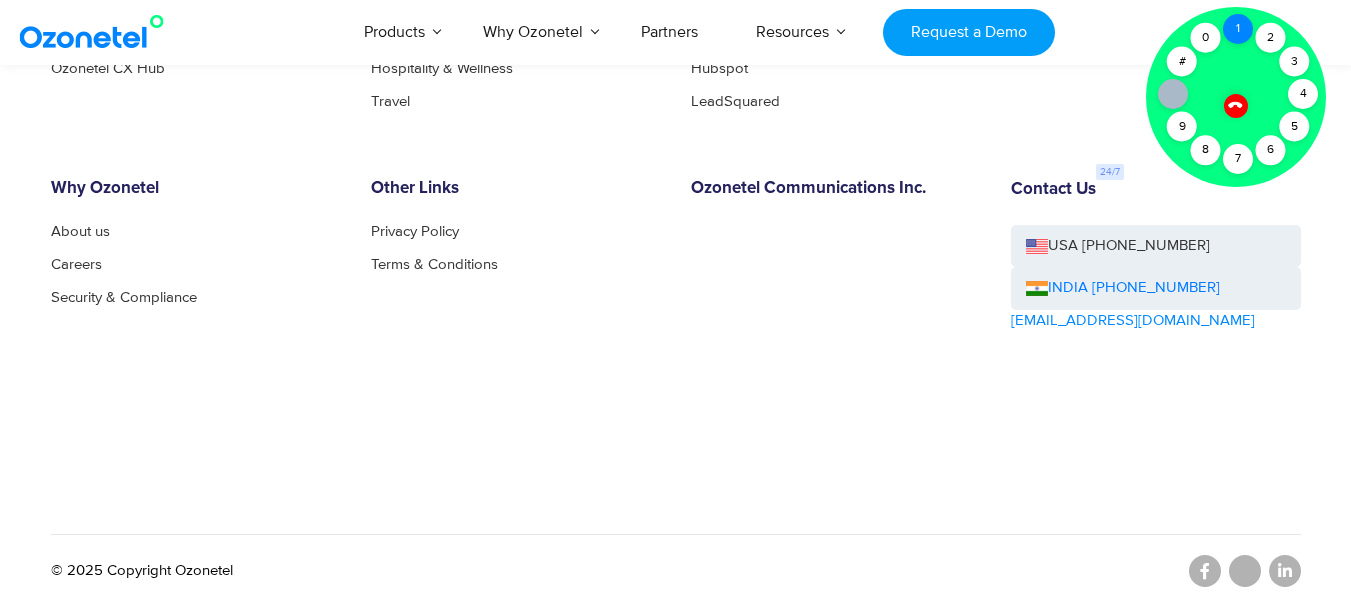 click on "1" at bounding box center (1238, 29) 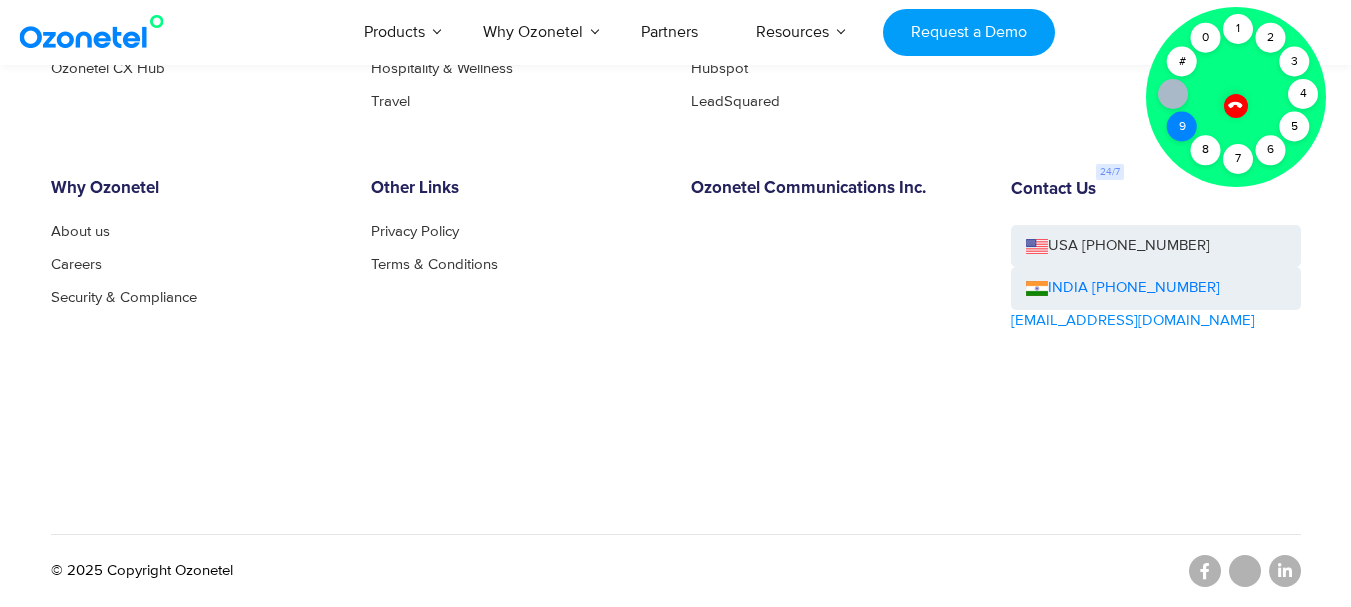 click on "9" at bounding box center (1182, 127) 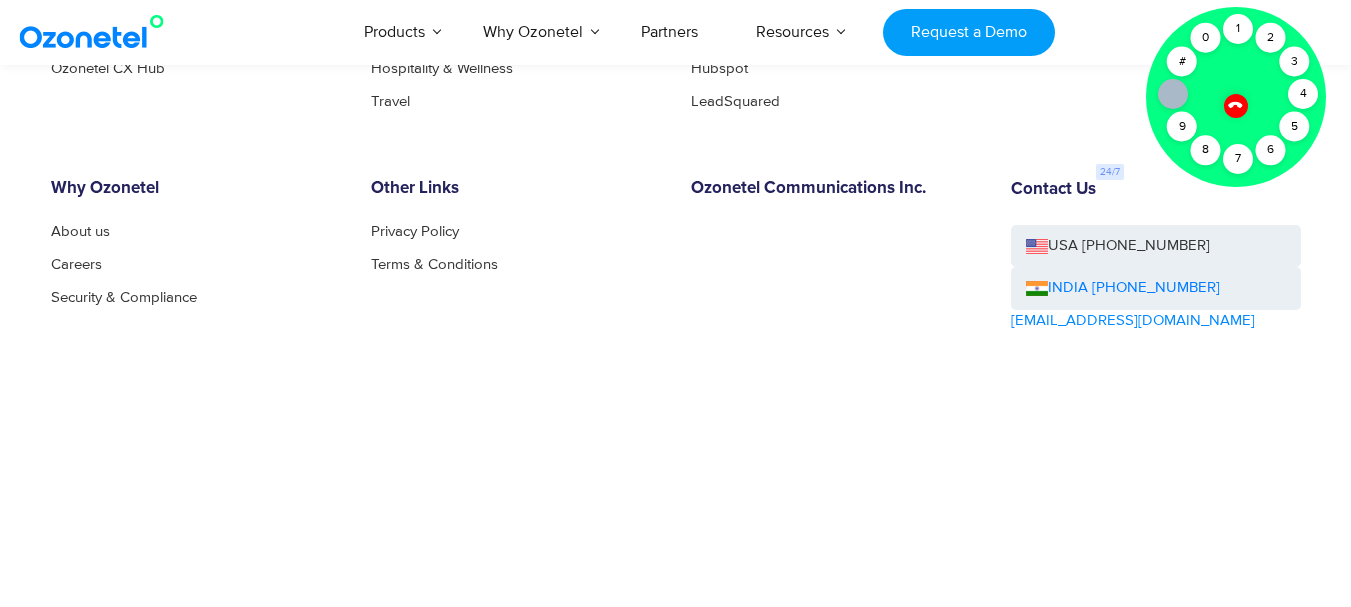 scroll, scrollTop: 1273, scrollLeft: 0, axis: vertical 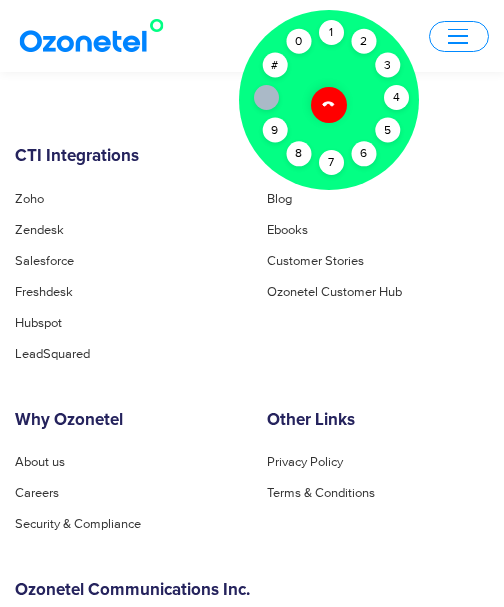 click at bounding box center (329, 104) 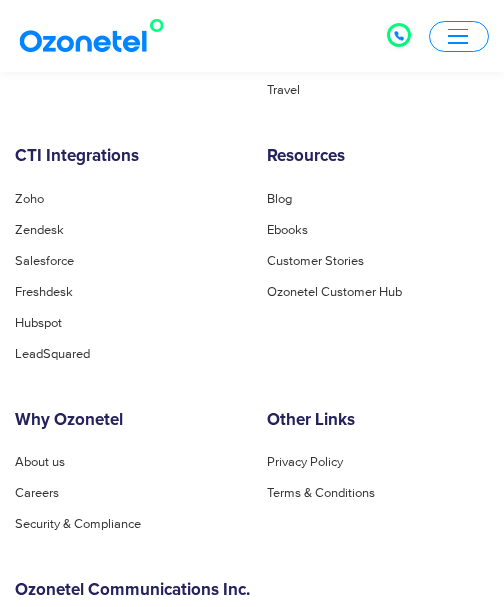 click at bounding box center (399, 35) 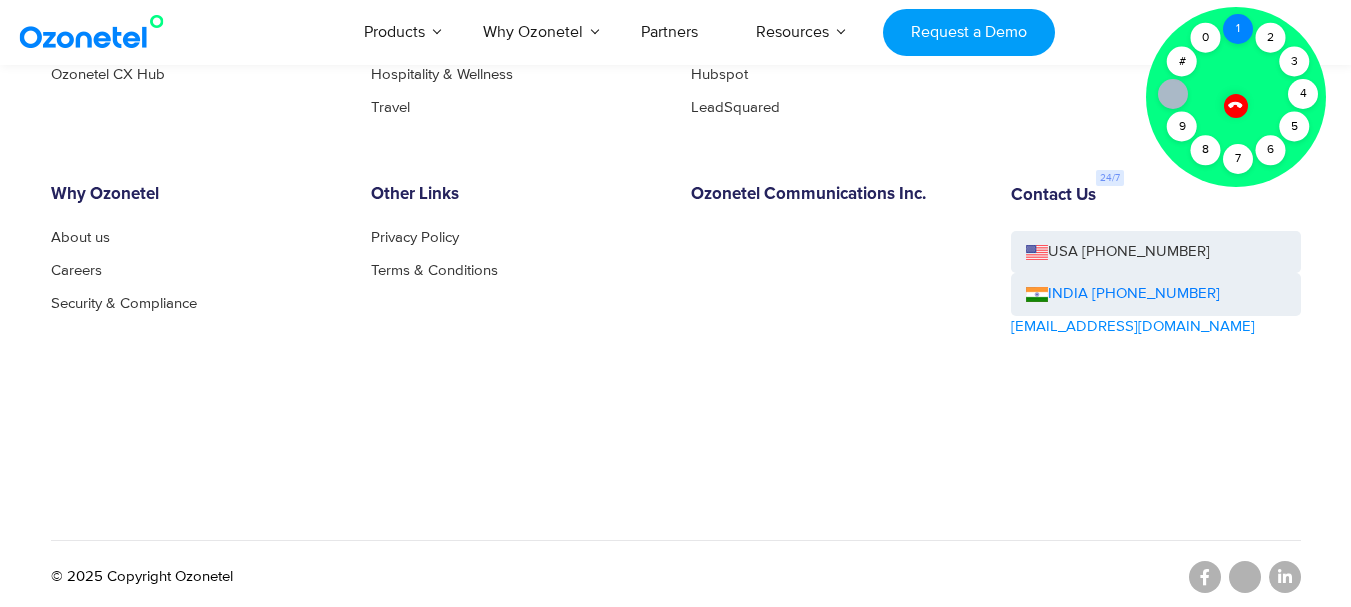 click on "1" at bounding box center [1238, 29] 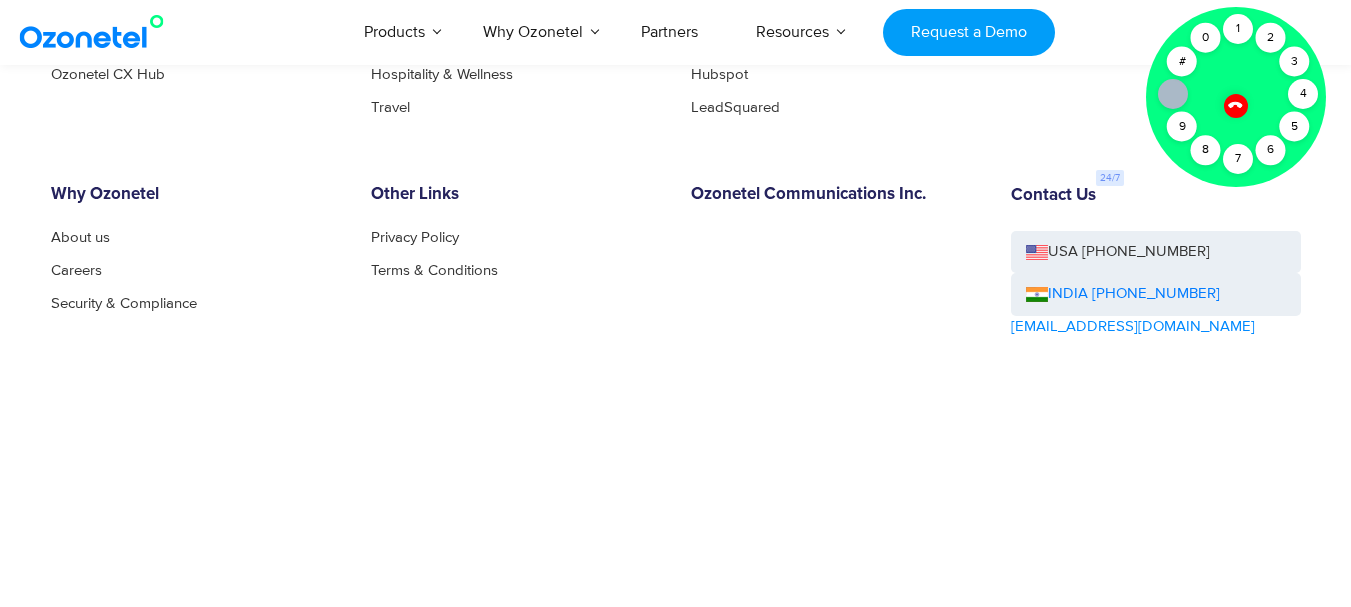scroll, scrollTop: 1267, scrollLeft: 0, axis: vertical 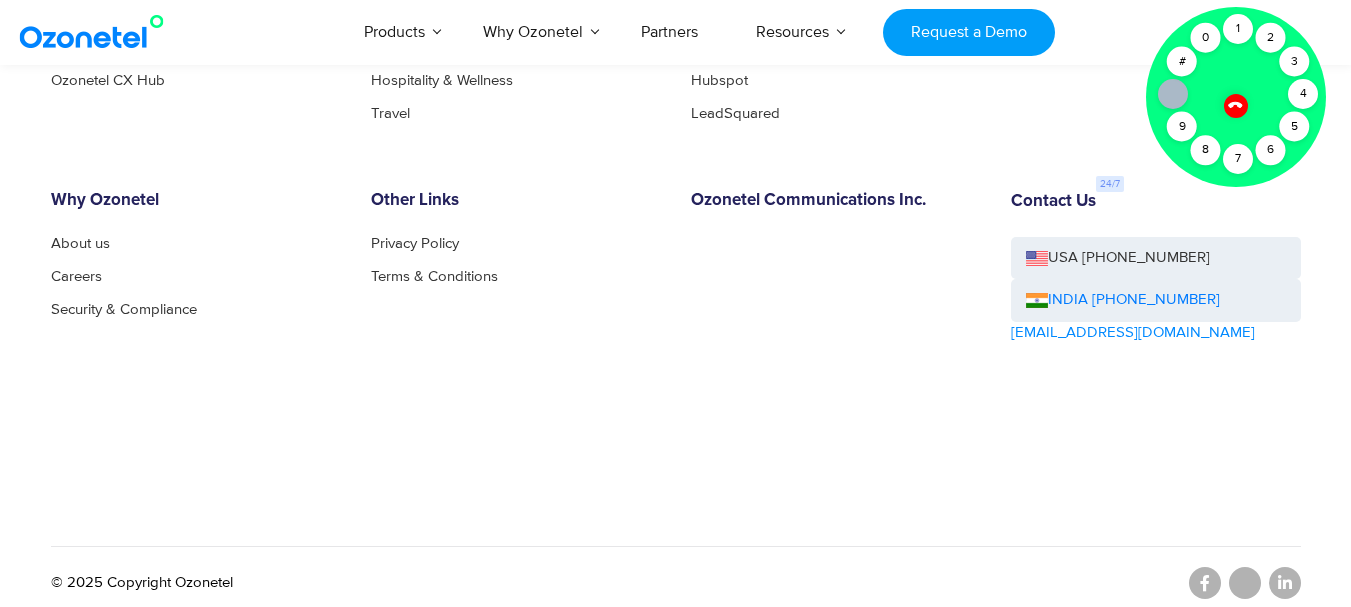 click 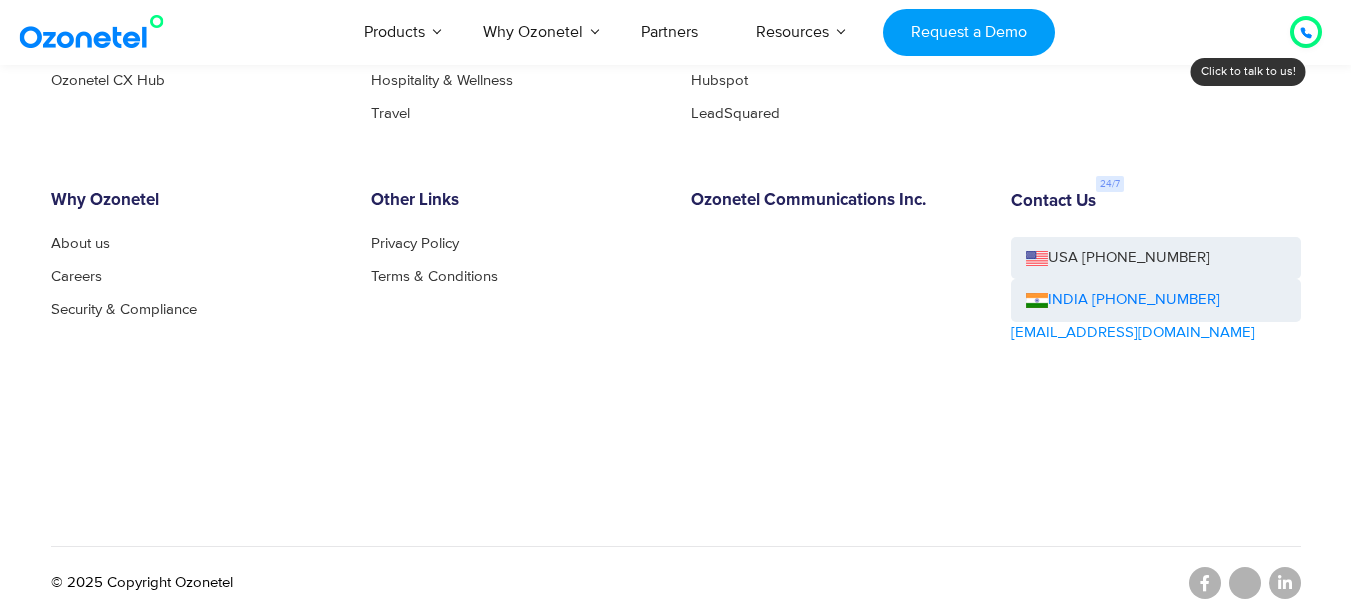 click on "Products
Call Center Solution
Business Phone System
HIPAA Compliant Call Center
Sales Dialer Solution
Ozonetel CX Hub
Customer Stories
E-commerce
Tripling capacity with automation
Food Delivery
Banking & Finance
Hospitality & Wellness
Travel
CTI Integrations
Zoho
Zendesk
Salesforce
Freshdesk
Hubspot
LeadSquared
Resources
Blog
Ebooks
Customer Stories
Ozonetel Customer Hub
Why Ozonetel
About us
Careers
Security & Compliance
Other Links
Privacy Policy
Terms & Conditions
Ozonetel Communications Inc.
Contact Us
USA [PHONE_NUMBER]
INDIA [PHONE_NUMBER]
[EMAIL_ADDRESS][DOMAIN_NAME]" at bounding box center (676, 210) 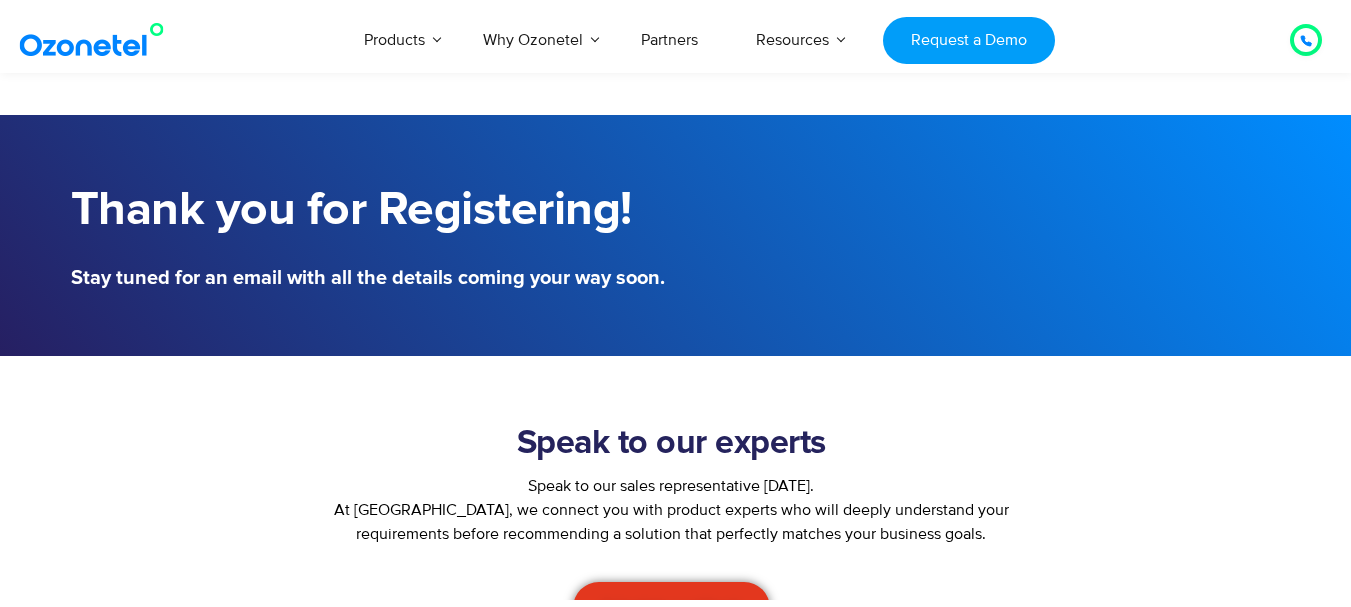 scroll, scrollTop: 400, scrollLeft: 0, axis: vertical 